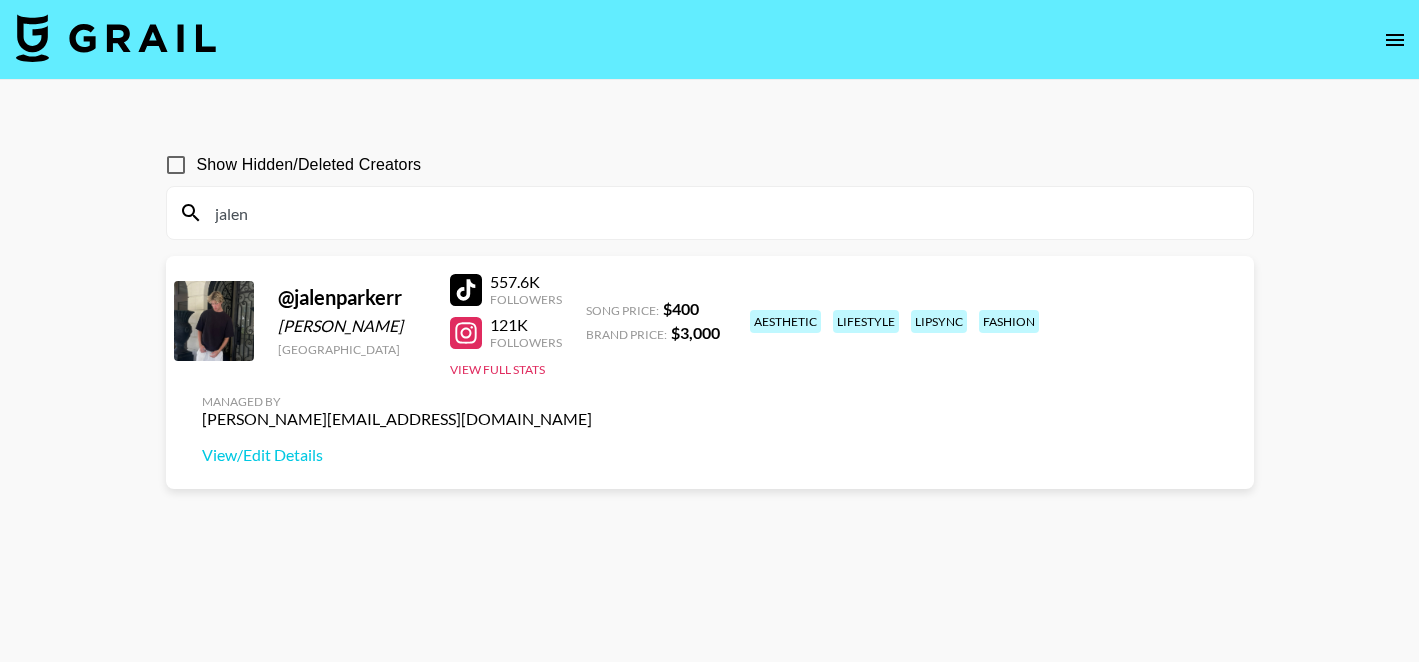 scroll, scrollTop: 0, scrollLeft: 0, axis: both 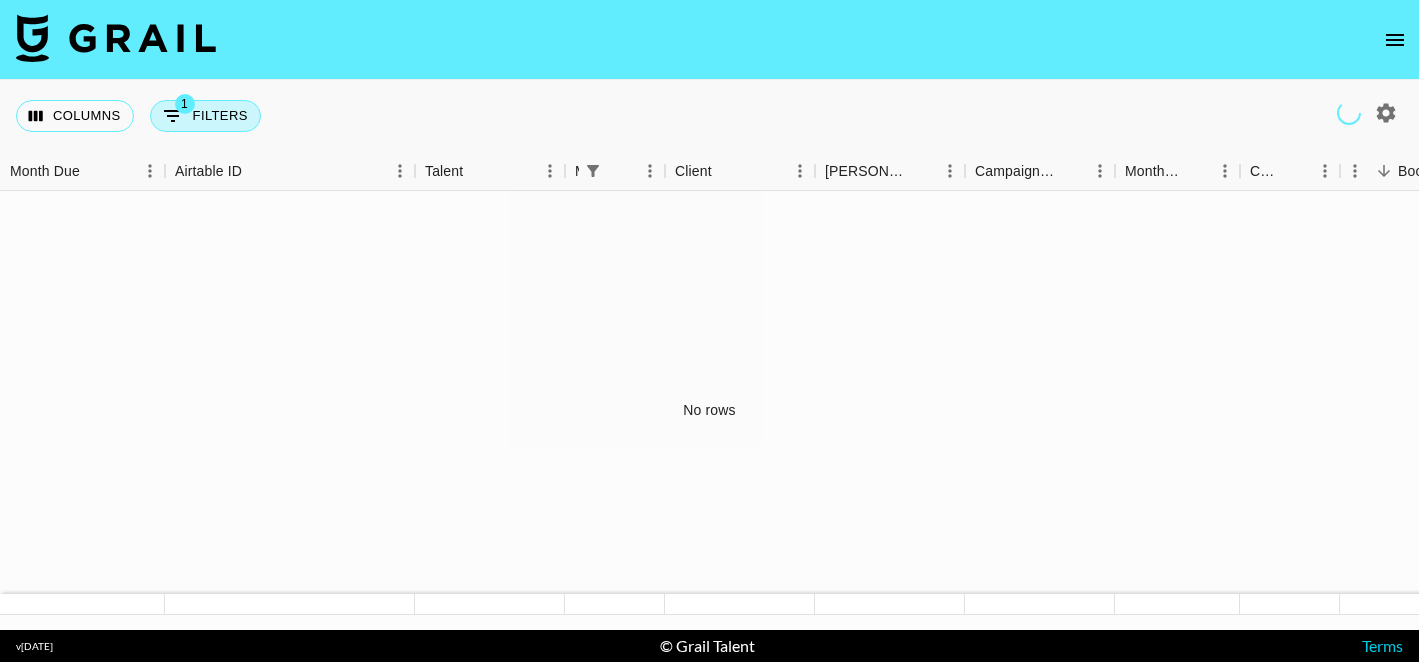 click on "1 Filters" at bounding box center (205, 116) 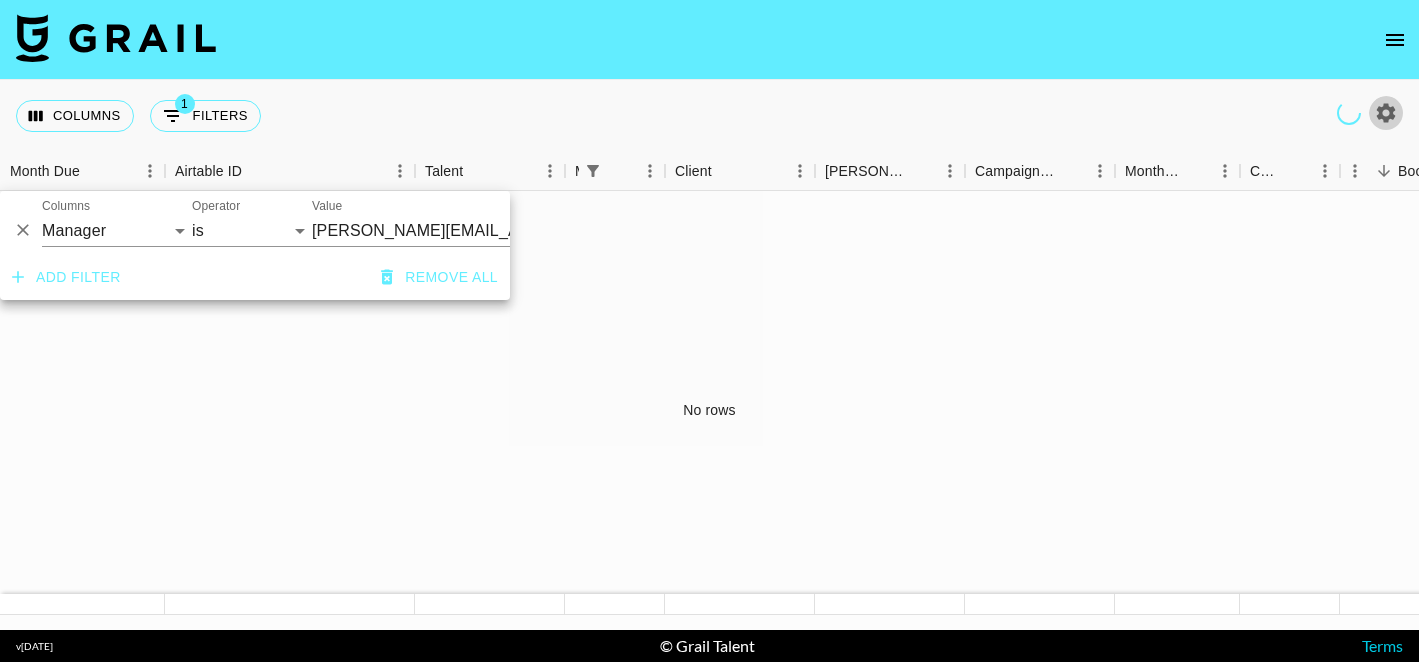 click 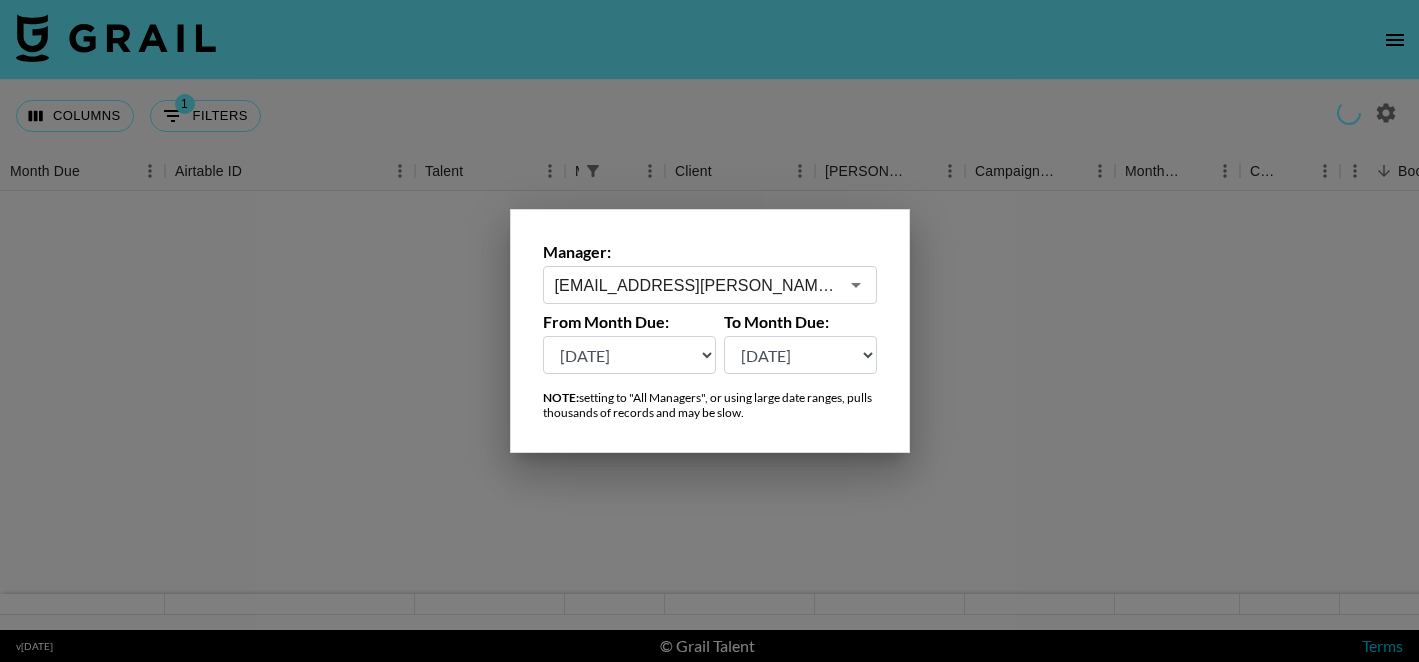 click on "[EMAIL_ADDRESS][PERSON_NAME][DOMAIN_NAME] ​" at bounding box center [710, 285] 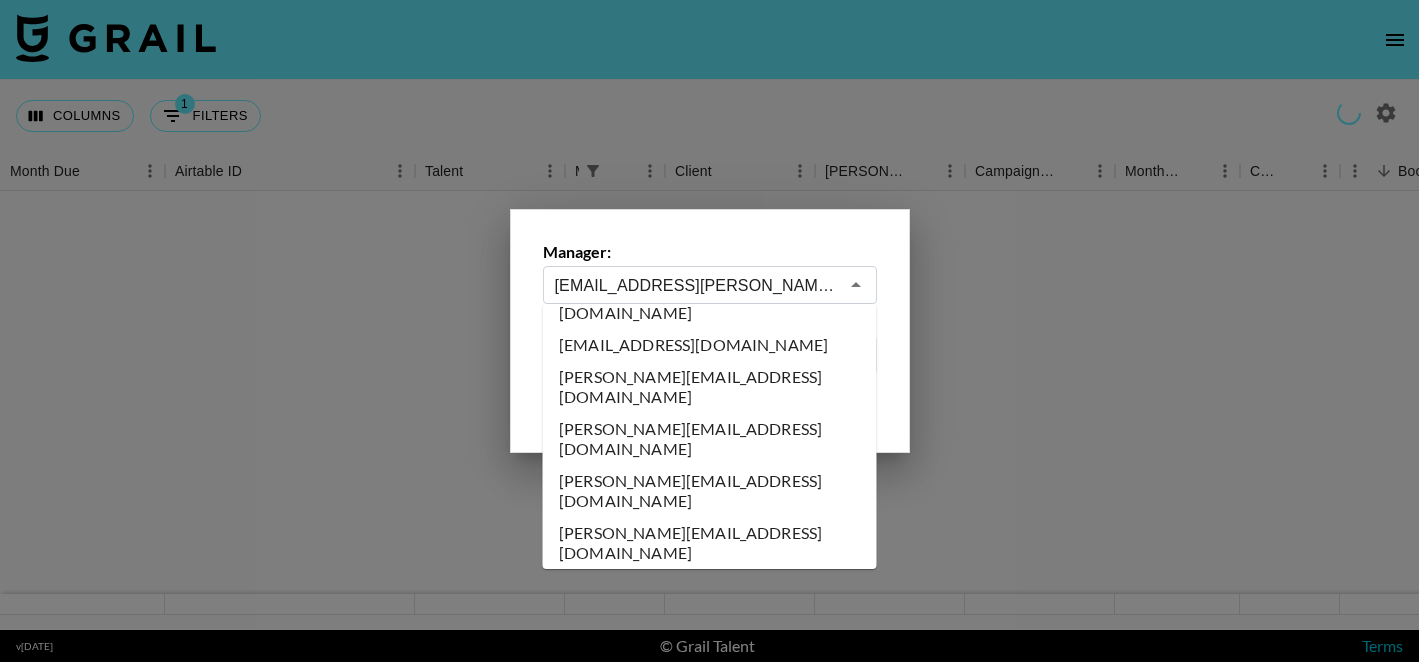 scroll, scrollTop: 0, scrollLeft: 0, axis: both 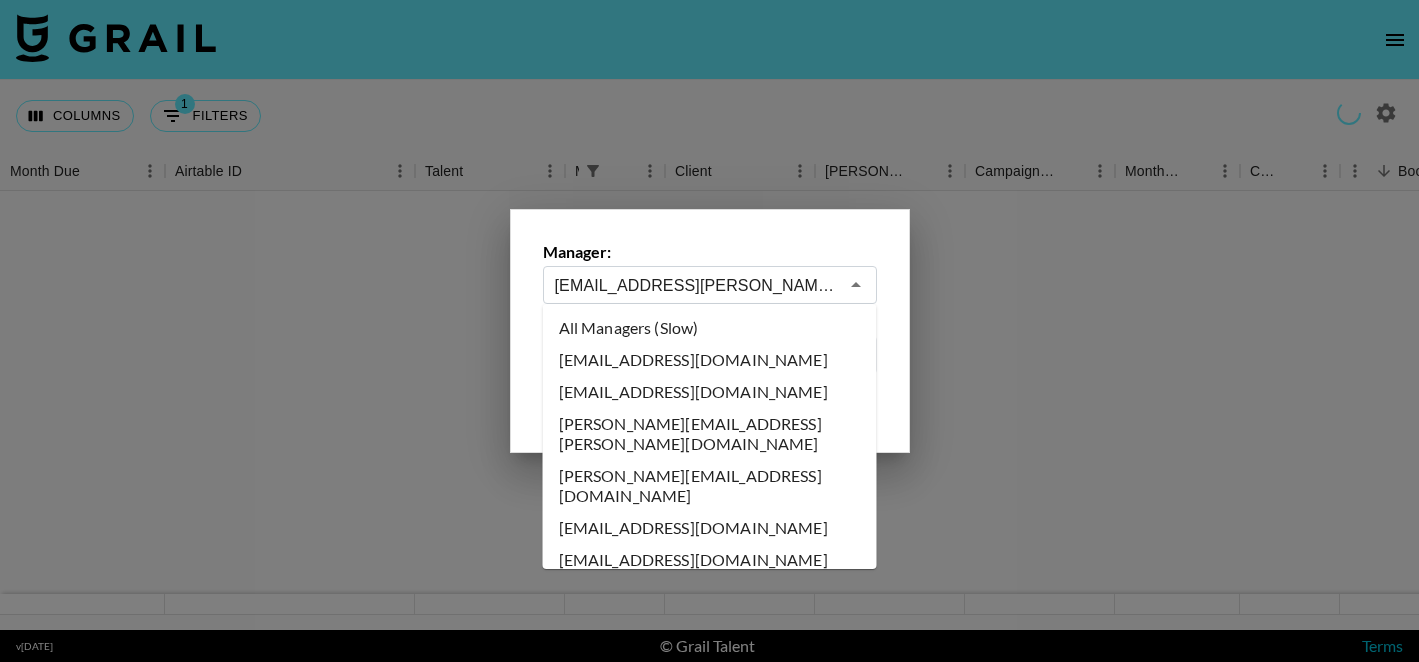 click on "All Managers (Slow)" at bounding box center [710, 328] 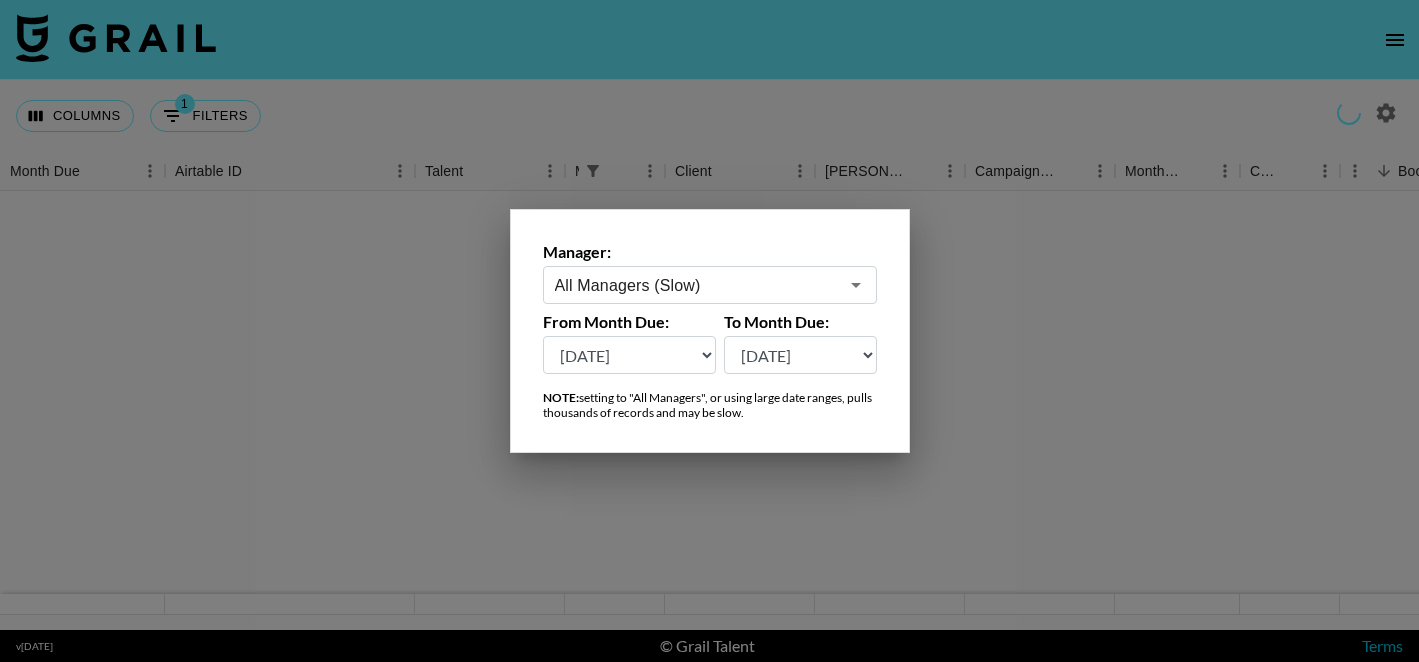 click on "From Month Due: [DATE] Jun '[DATE] Apr '[DATE] Feb '[DATE] Dec '[DATE] Oct '[DATE] Aug '[DATE] Jun '[DATE] Apr '[DATE] Feb '[DATE] Dec '[DATE] Oct '[DATE] Aug '[DATE]" at bounding box center [630, 343] 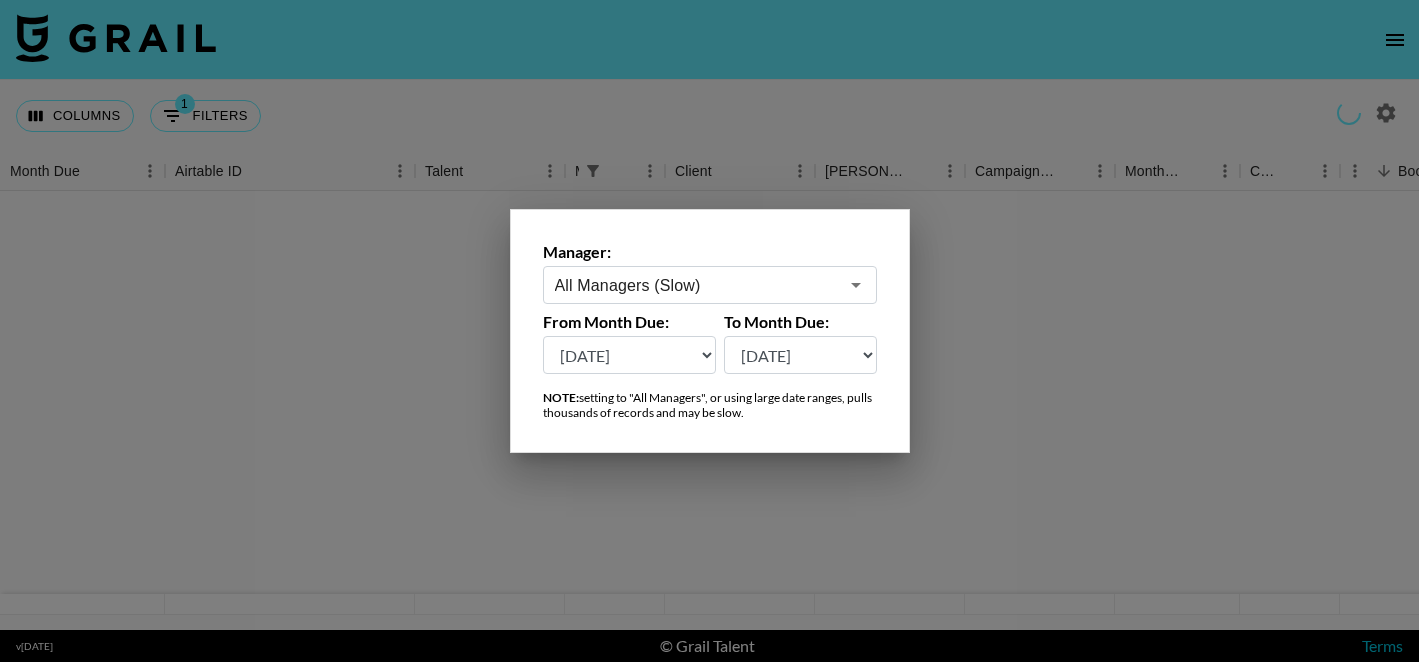 click on "[DATE] Jun '[DATE] Apr '[DATE] Feb '[DATE] Dec '[DATE] Oct '[DATE] Aug '[DATE] Jun '[DATE] Apr '[DATE] Feb '[DATE] Dec '[DATE] Oct '[DATE] Aug '[DATE]" at bounding box center [630, 355] 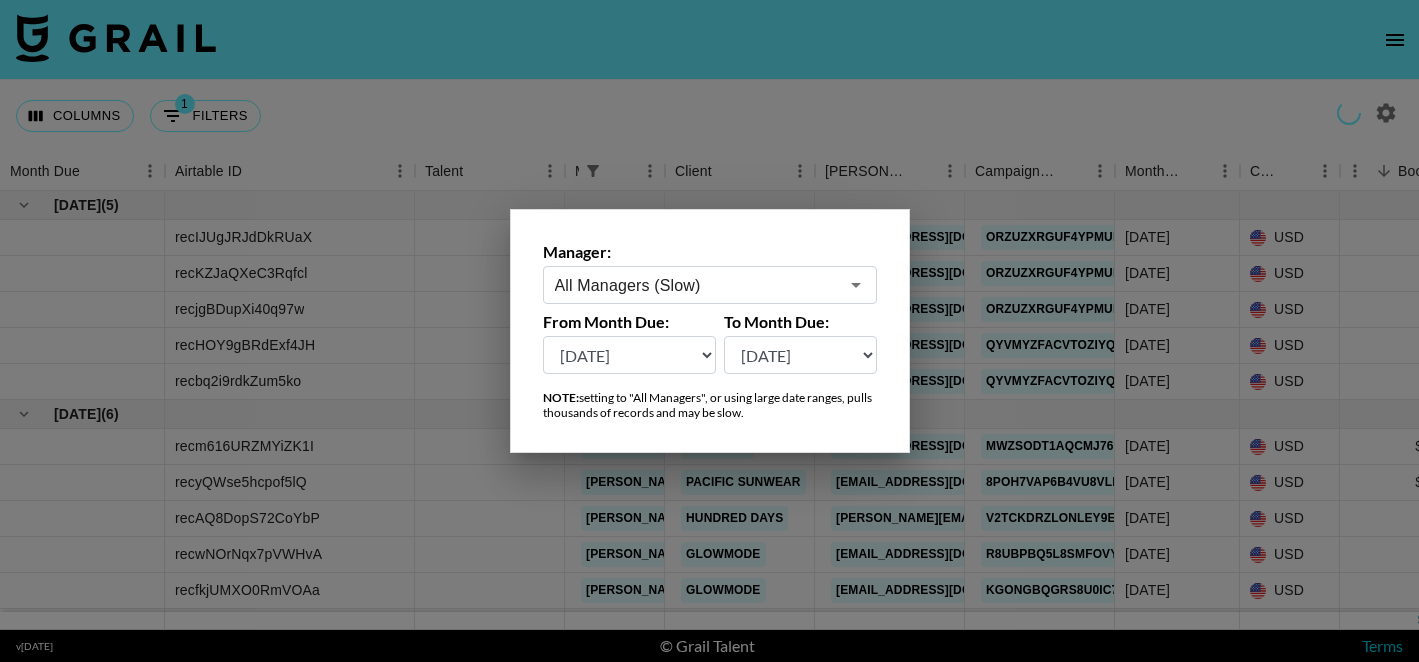 select on "[DATE]" 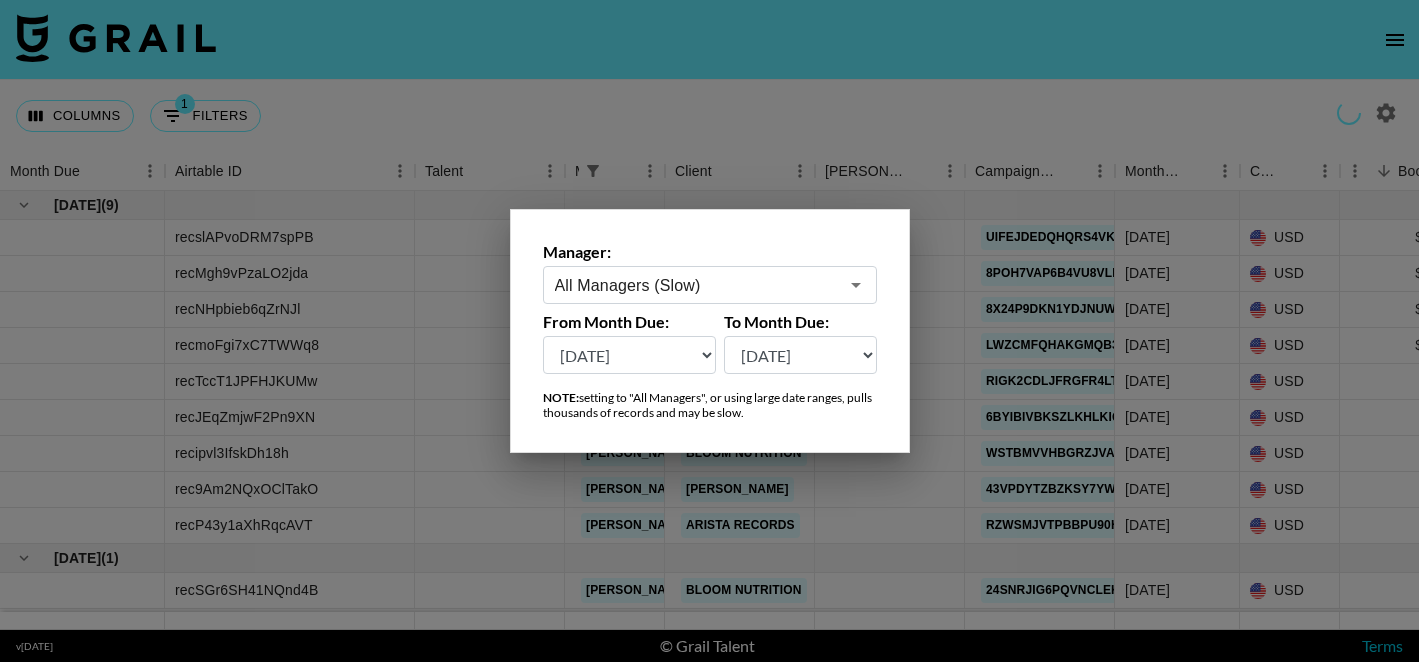 click at bounding box center [709, 331] 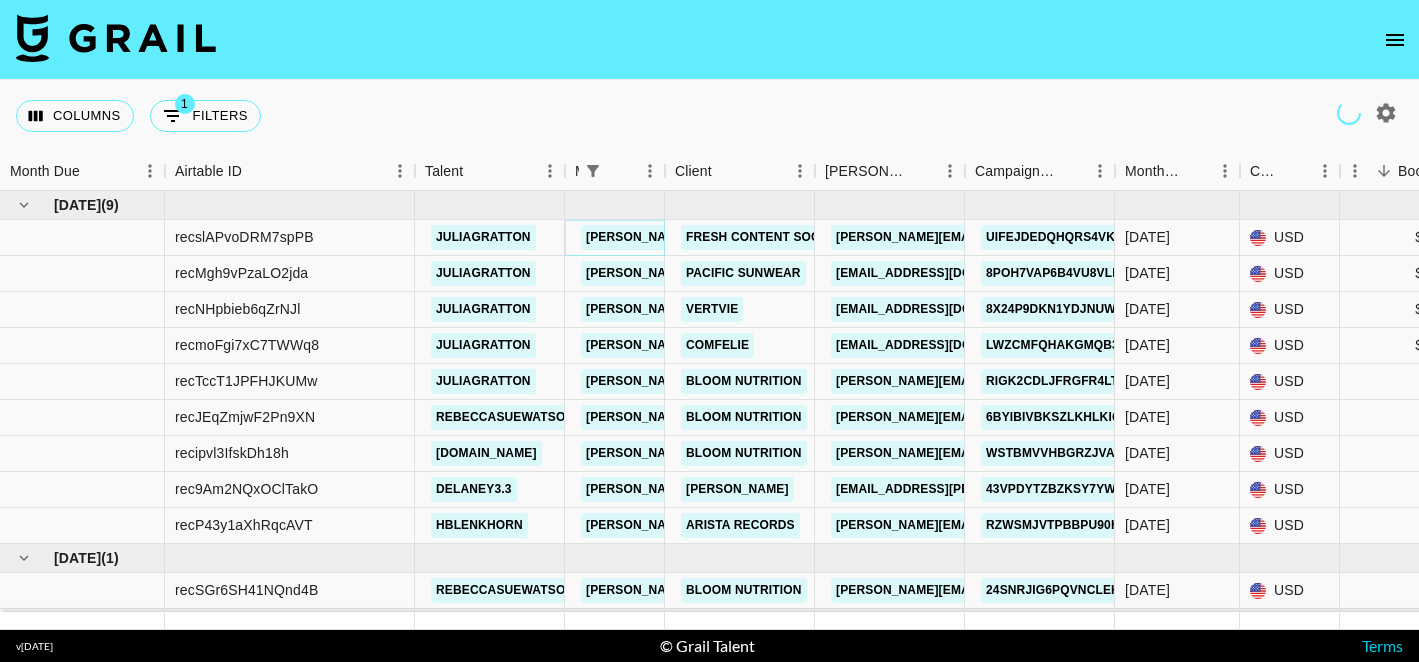 click on "[PERSON_NAME][EMAIL_ADDRESS][PERSON_NAME][DOMAIN_NAME]" at bounding box center [795, 237] 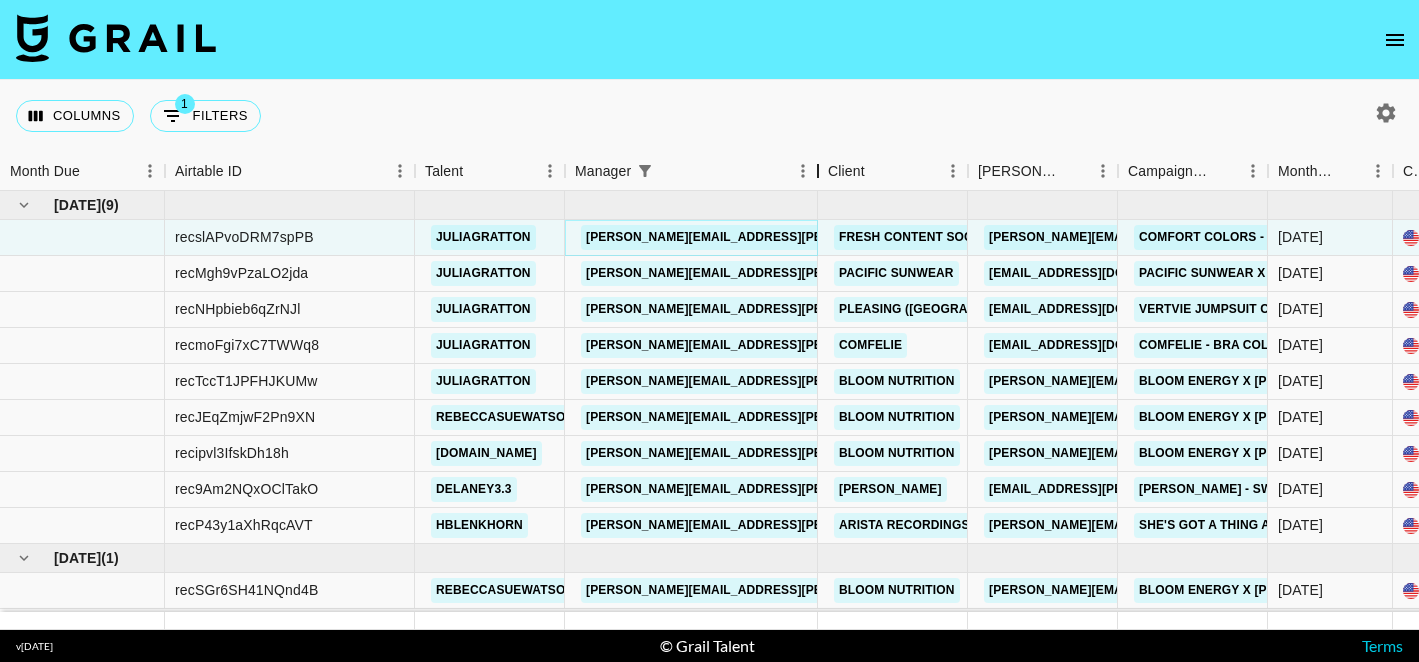 drag, startPoint x: 662, startPoint y: 175, endPoint x: 809, endPoint y: 159, distance: 147.86818 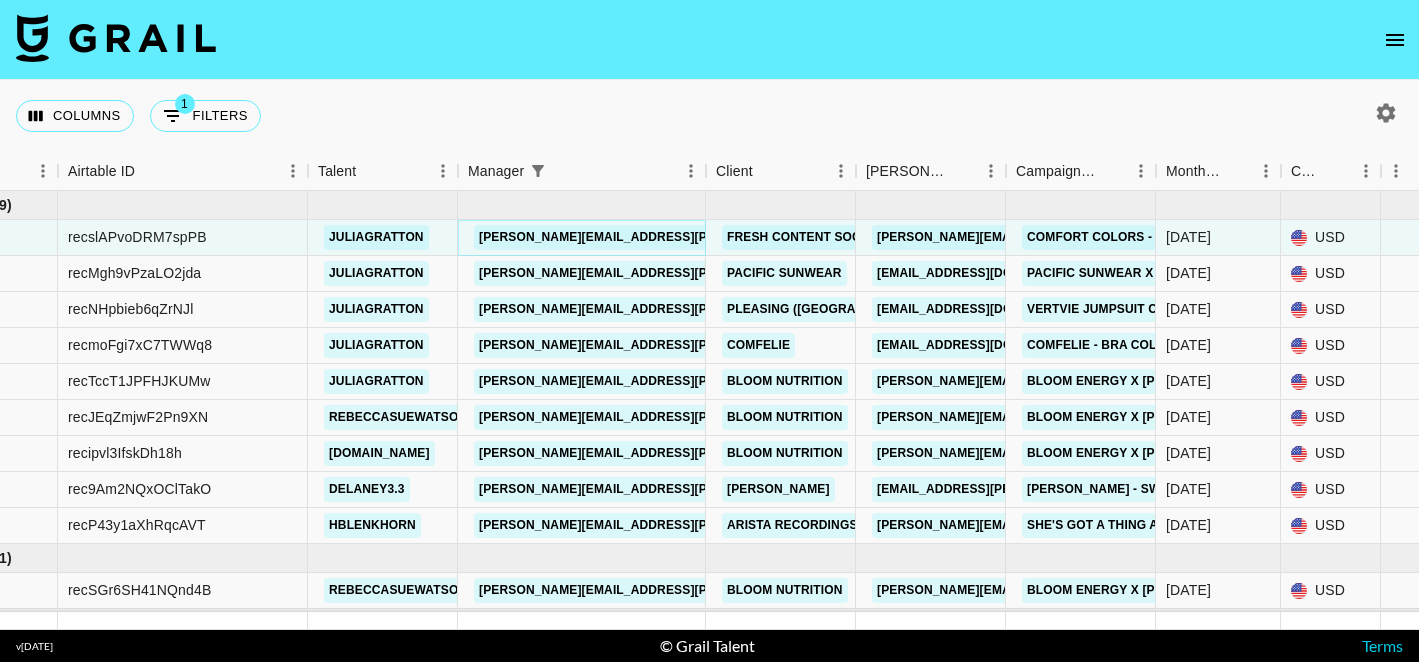 scroll, scrollTop: 0, scrollLeft: 104, axis: horizontal 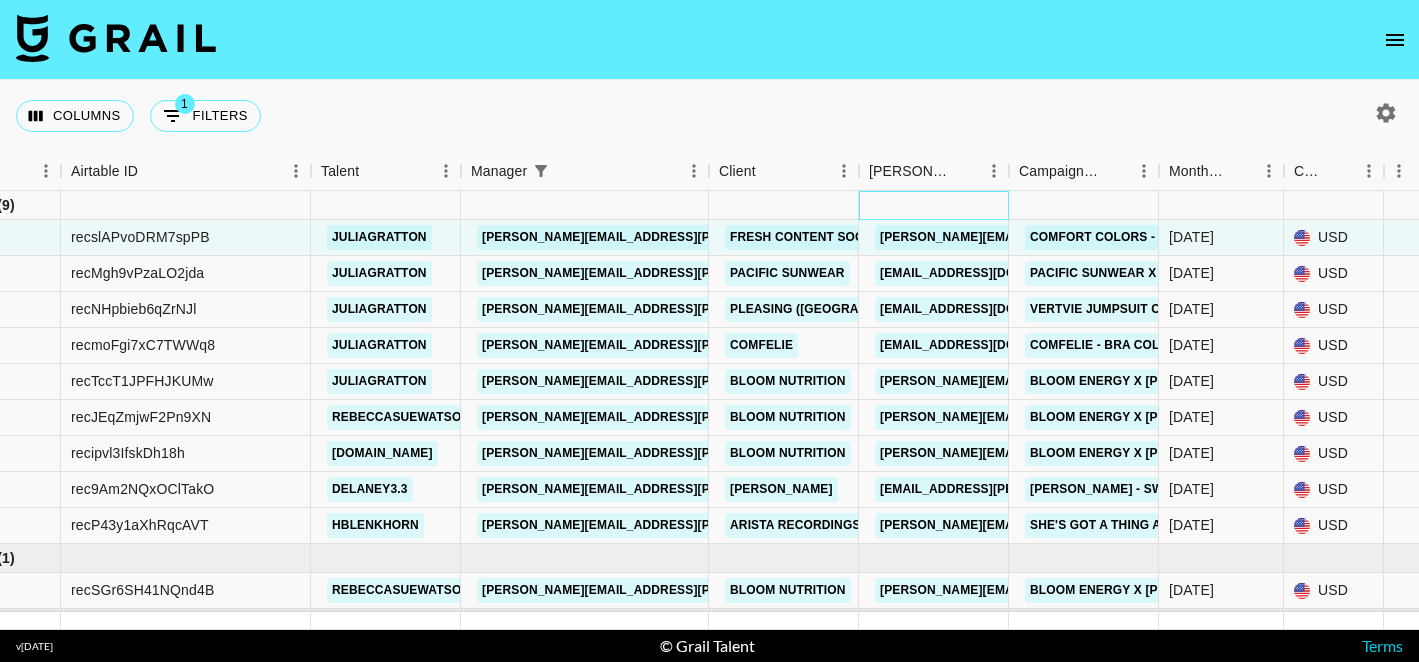 click at bounding box center [934, 205] 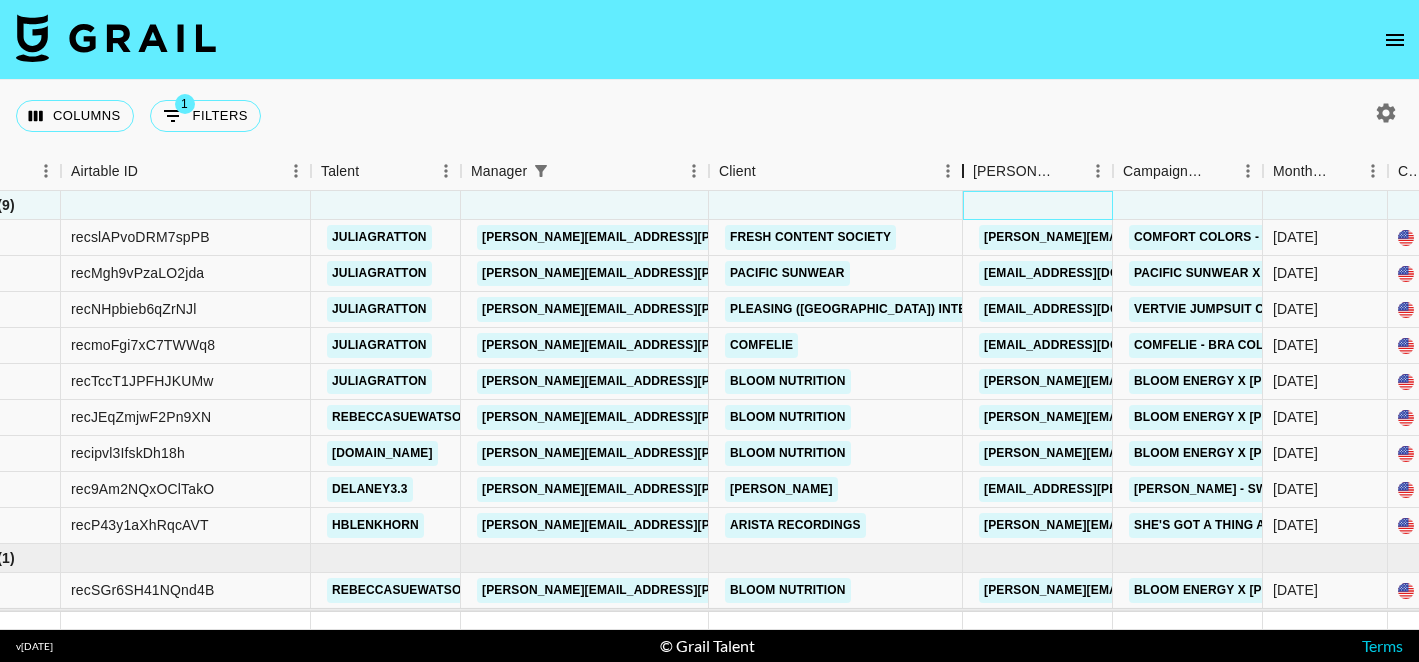 drag, startPoint x: 858, startPoint y: 173, endPoint x: 962, endPoint y: 169, distance: 104.0769 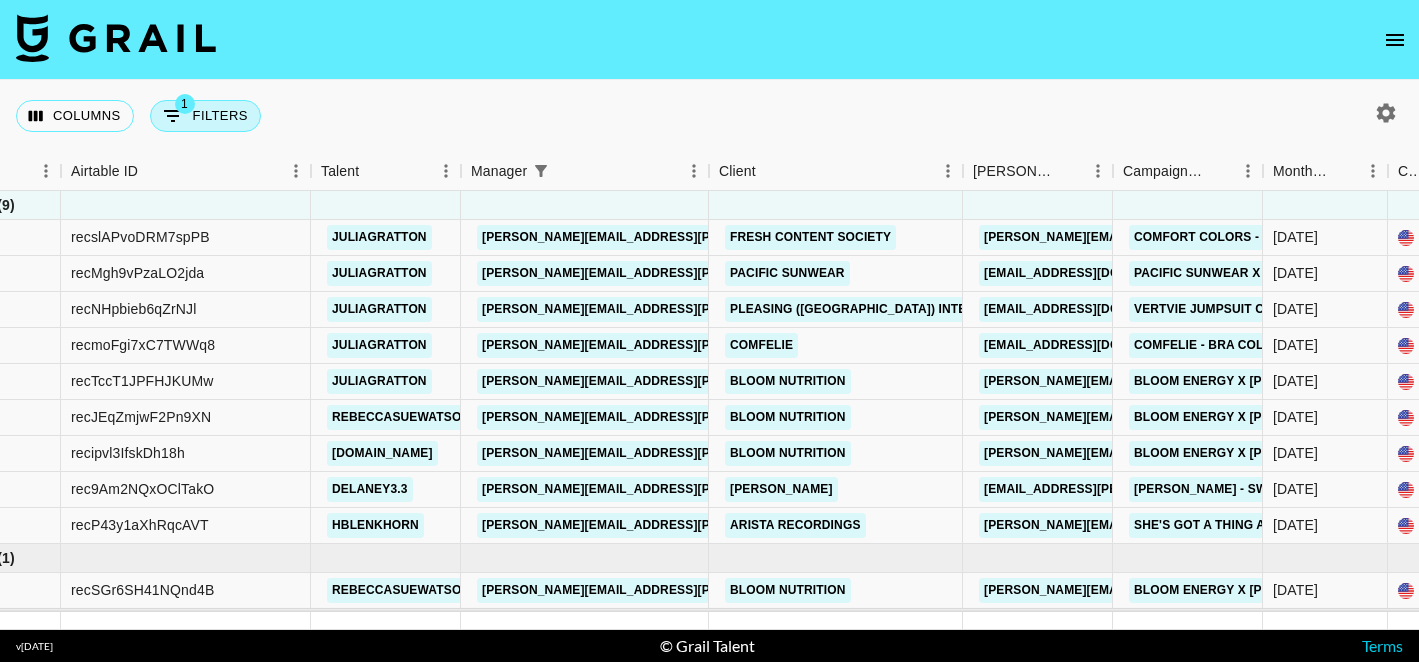 click on "1 Filters" at bounding box center [205, 116] 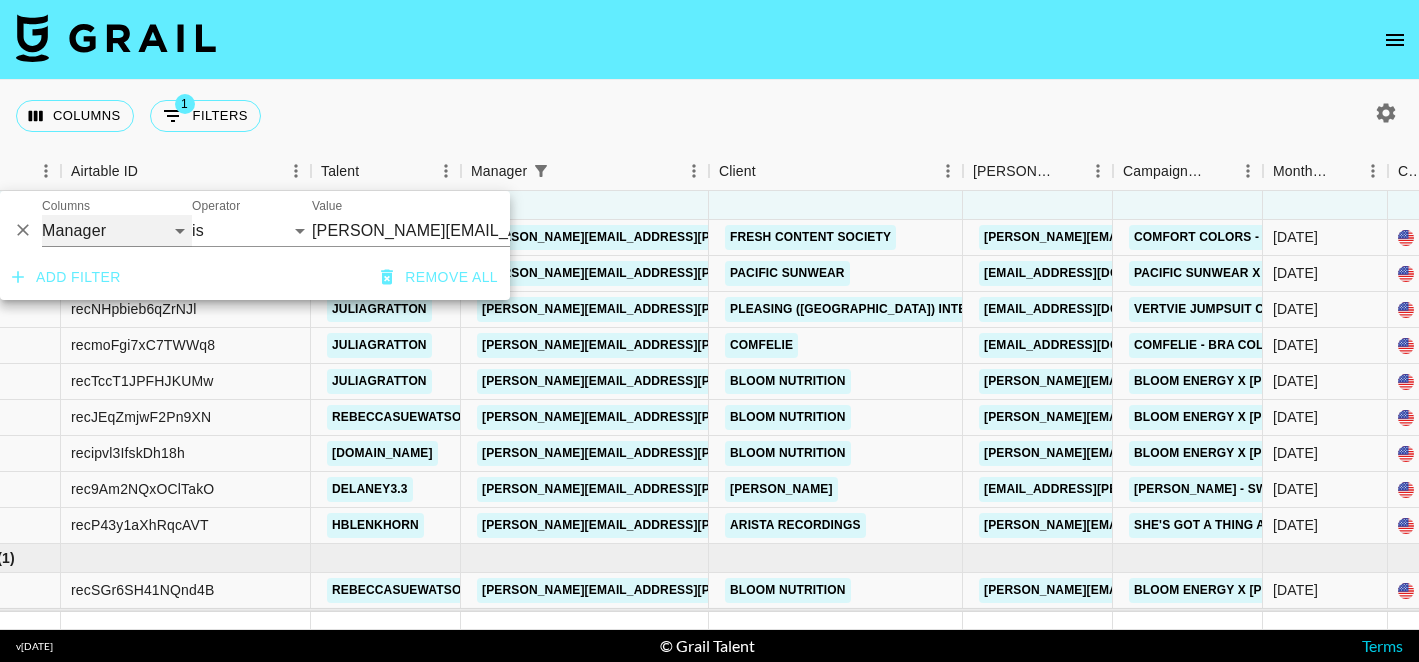 click on "Grail Platform ID Airtable ID Talent Manager Client [PERSON_NAME] Campaign (Type) Date Created Created by Grail Team Month Due Currency Booking Price Creator Commmission Override External Commission Expenses: Remove Commission? Commission Status Video Link Boost Code Special Booking Type PO Number Invoice Notes Uniport Contact Email Contract File Payment Sent Payment Sent Date Invoice Link" at bounding box center [117, 231] 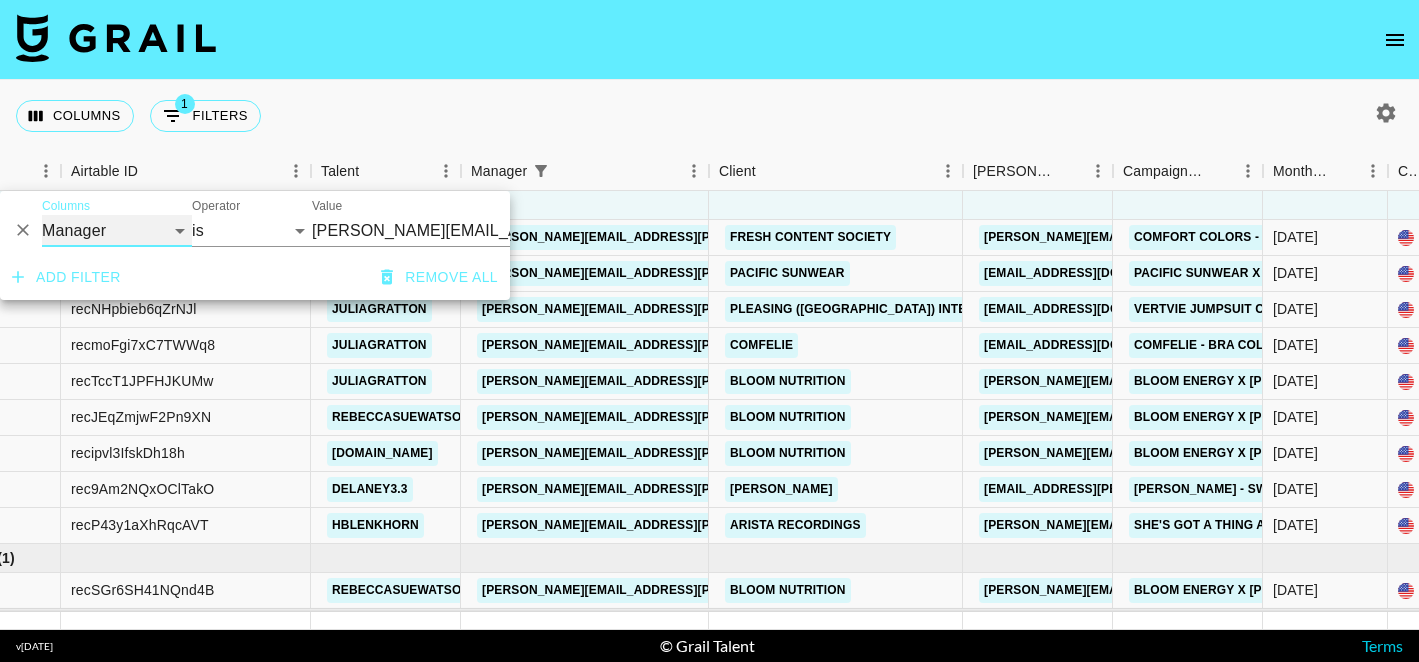 select on "talentName" 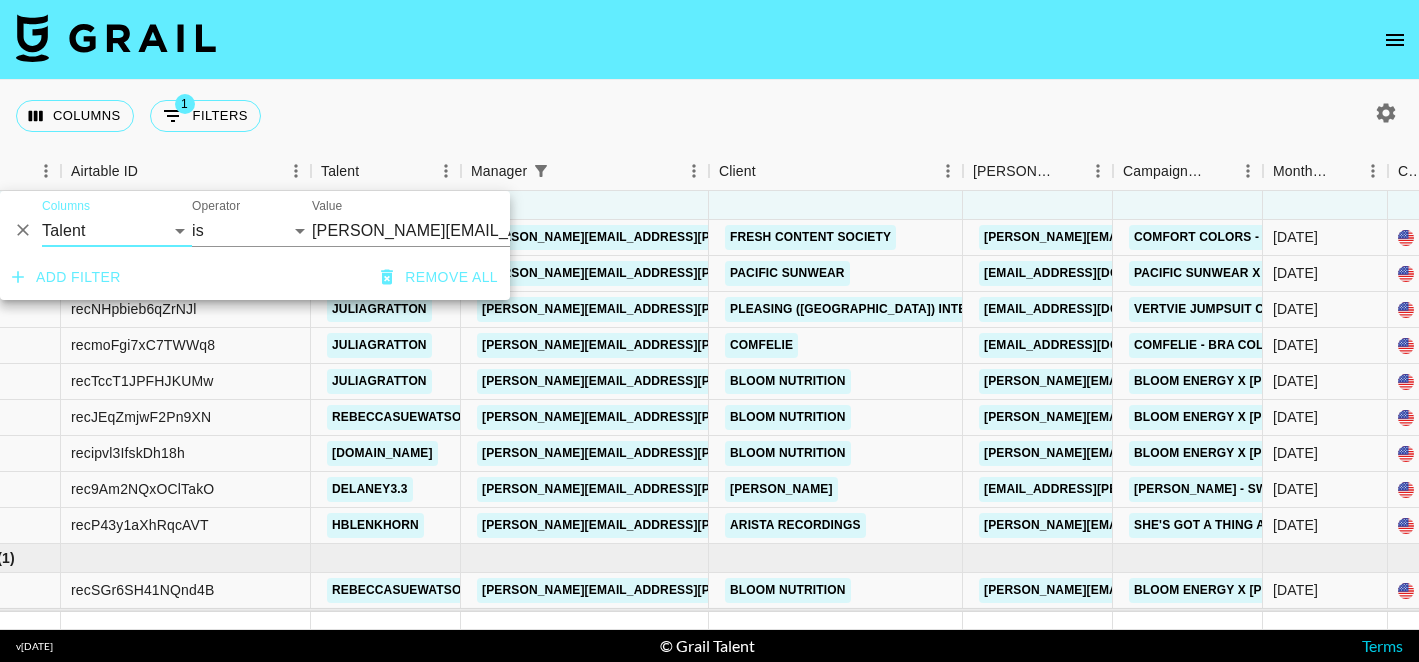 select on "contains" 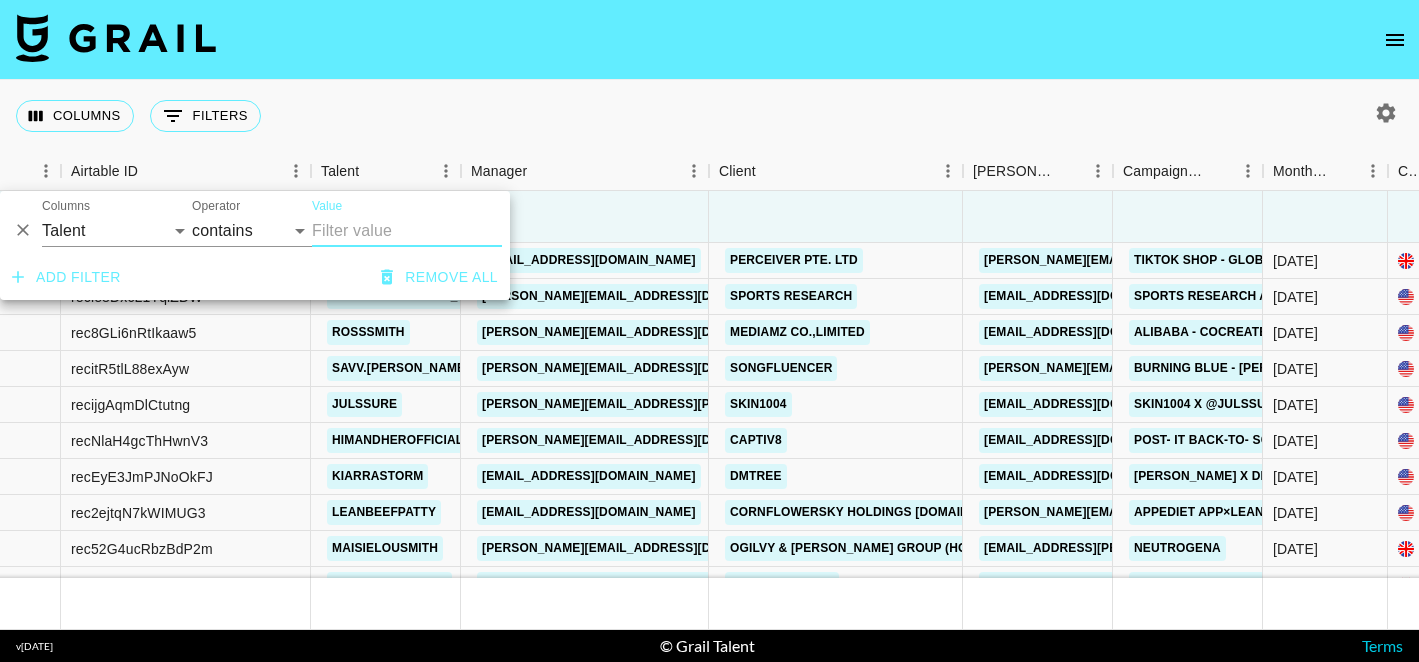 click on "Value" at bounding box center [407, 231] 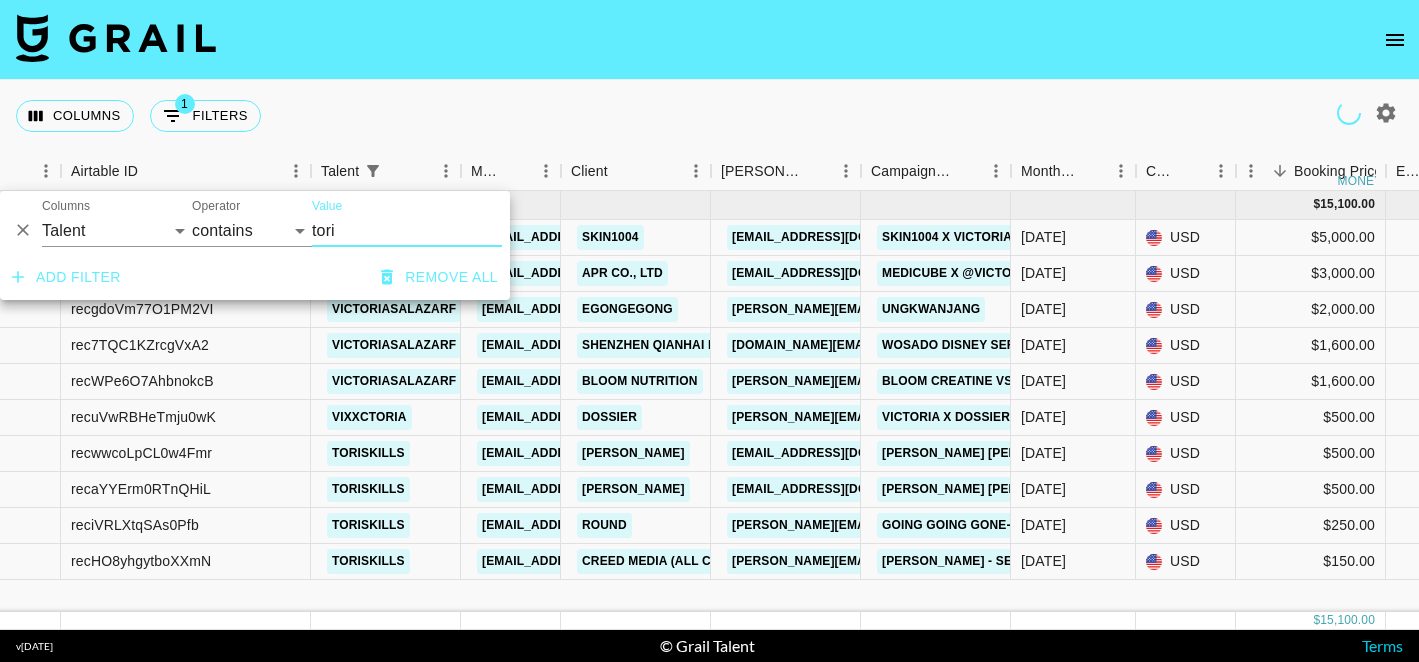 type on "tori" 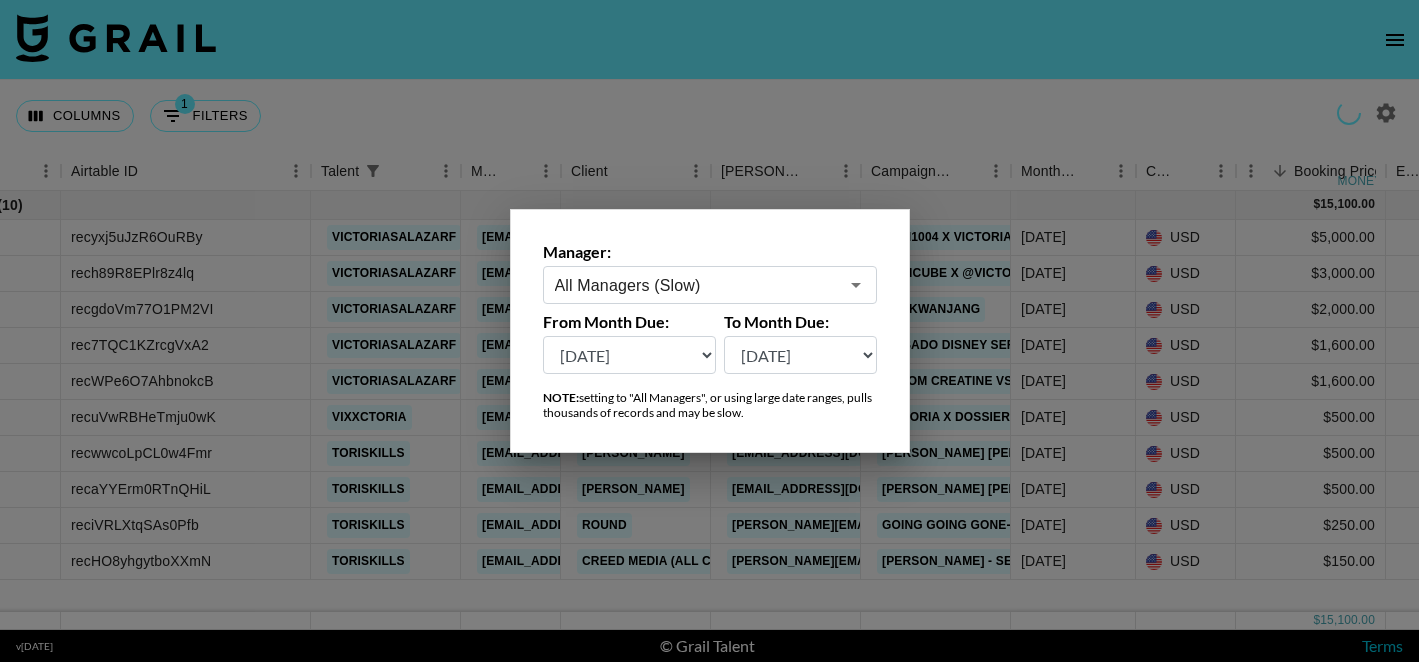 click on "[DATE] Jun '[DATE] Apr '[DATE] Feb '[DATE] Dec '[DATE] Oct '[DATE] Aug '[DATE] Jun '[DATE] Apr '[DATE] Feb '[DATE] Dec '[DATE] Oct '[DATE] Aug '[DATE]" at bounding box center (630, 355) 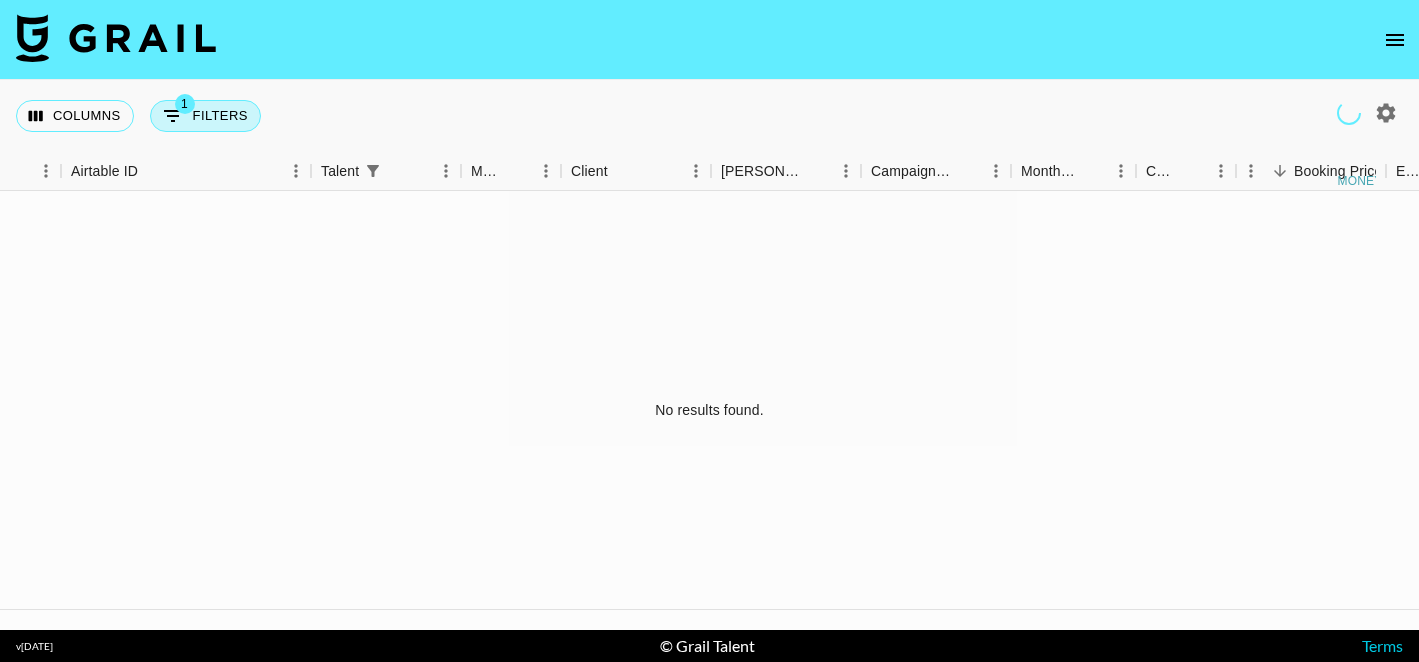 click on "1 Filters" at bounding box center (205, 116) 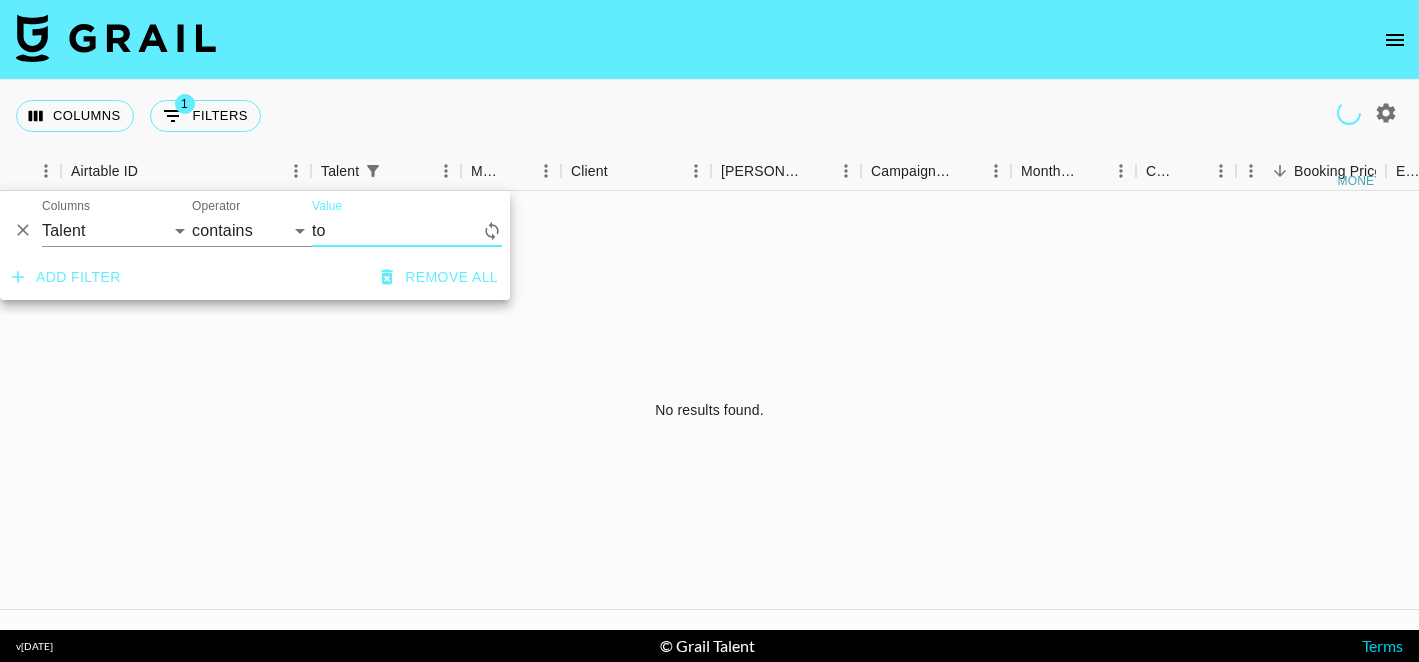 type on "t" 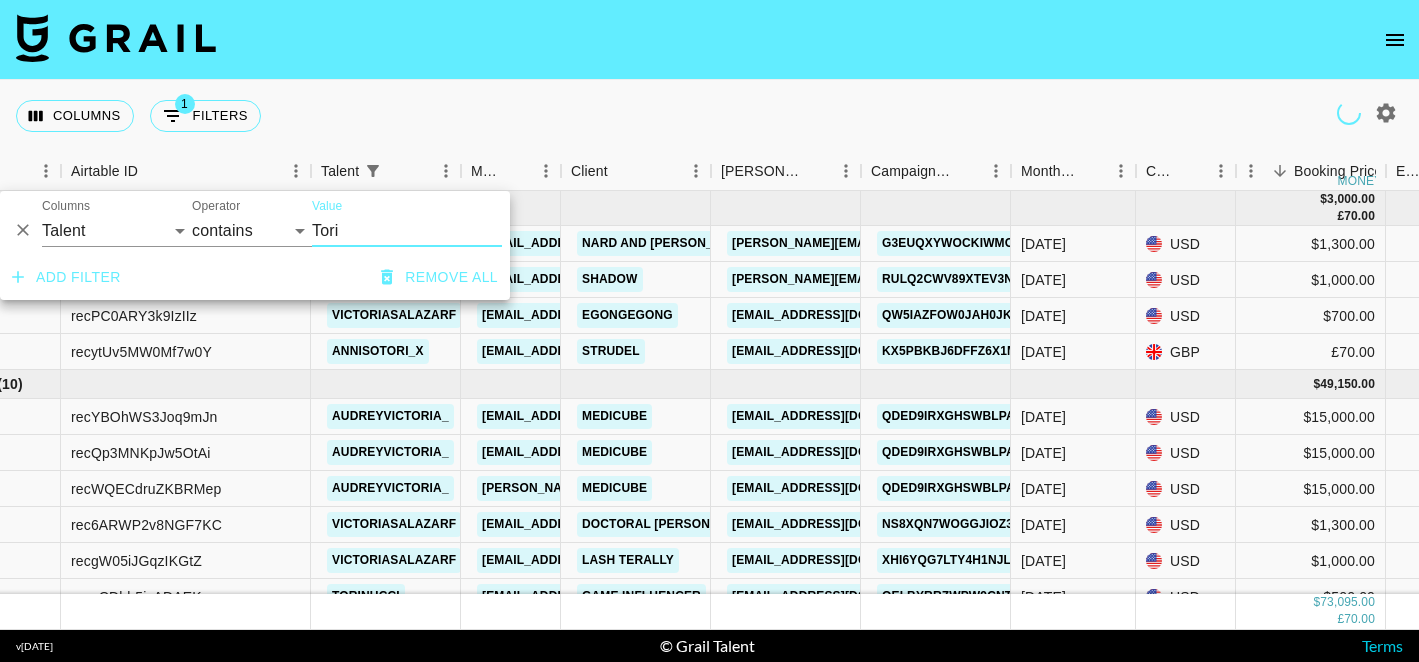 type on "Tori" 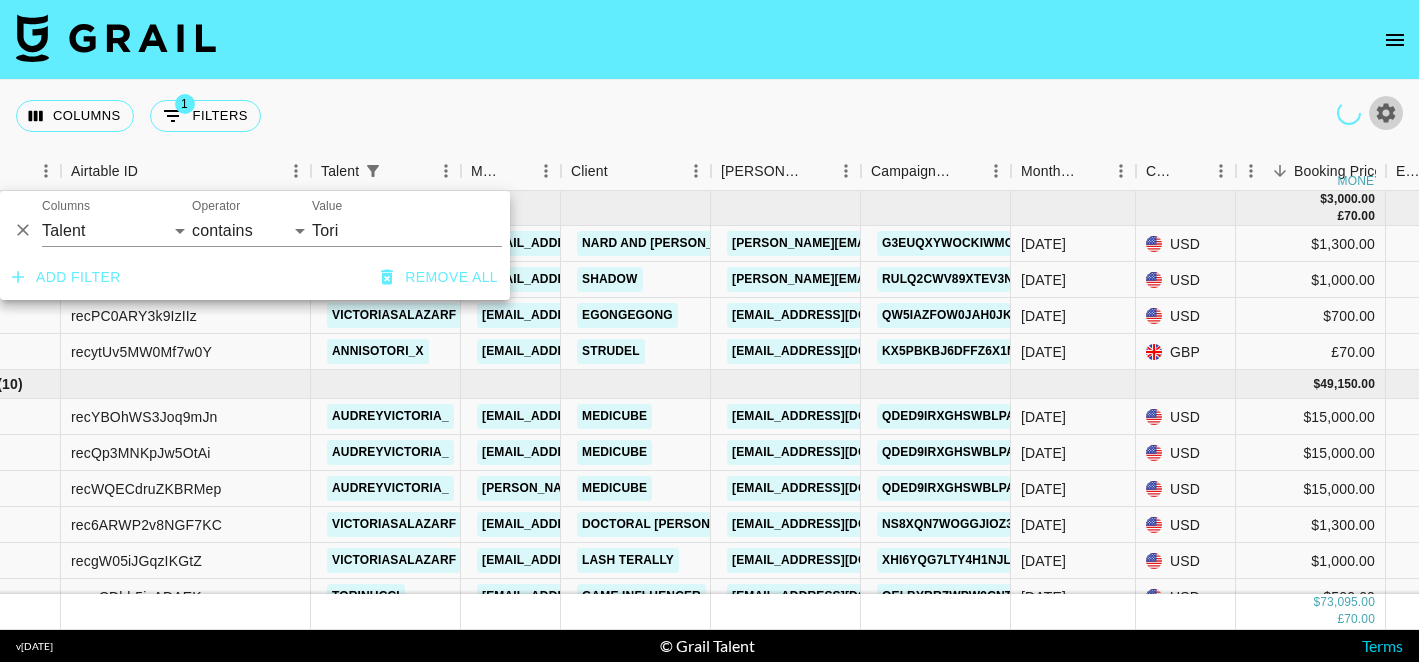 click 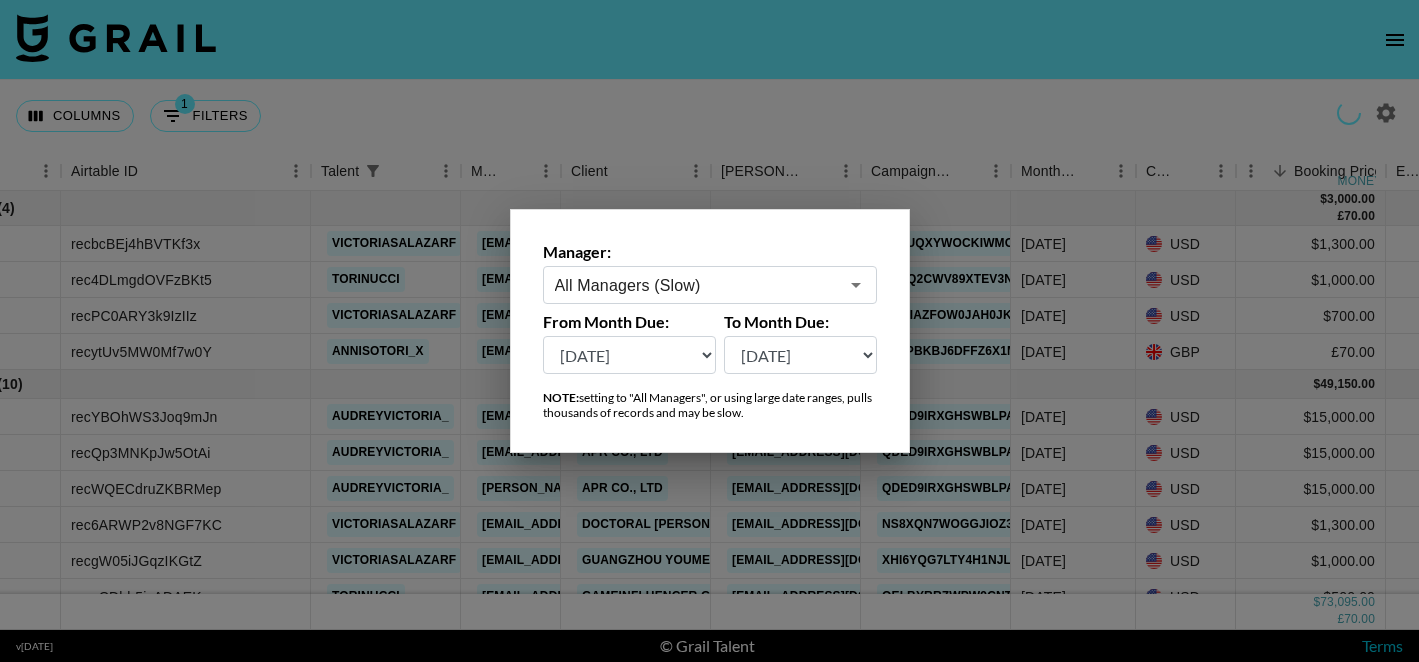 click at bounding box center [709, 331] 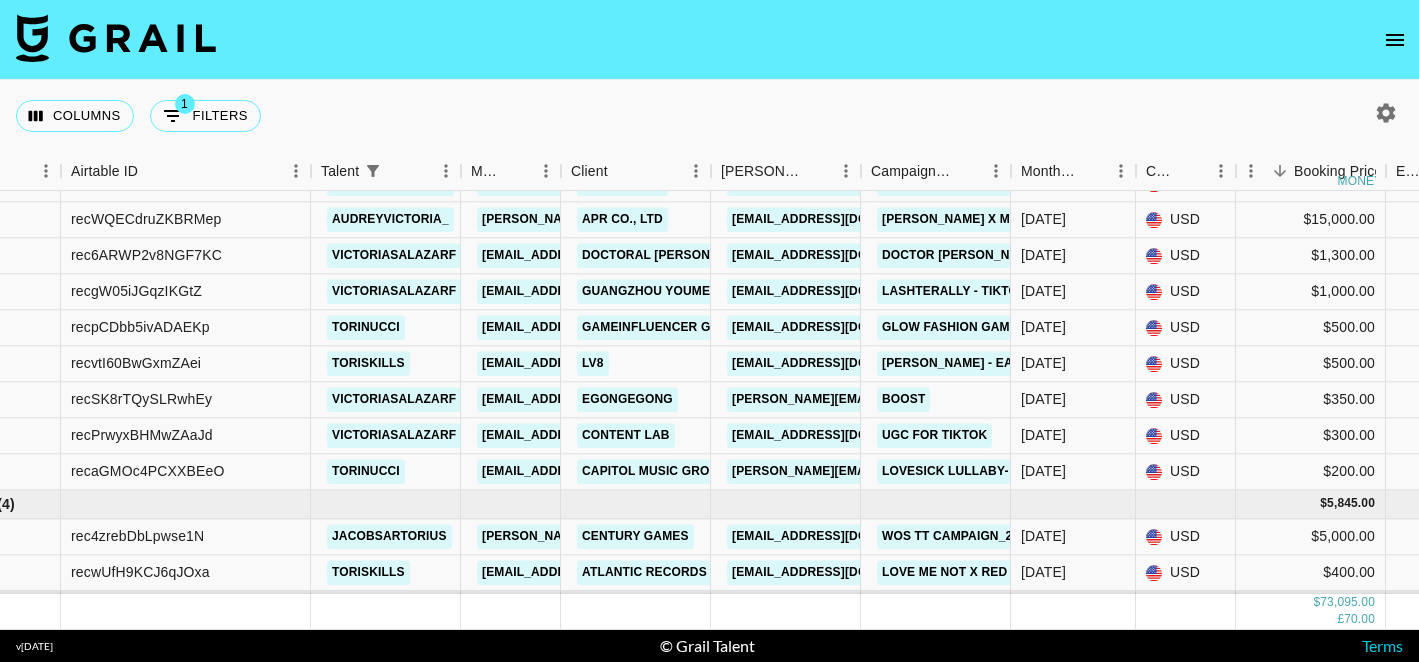 scroll, scrollTop: 281, scrollLeft: 104, axis: both 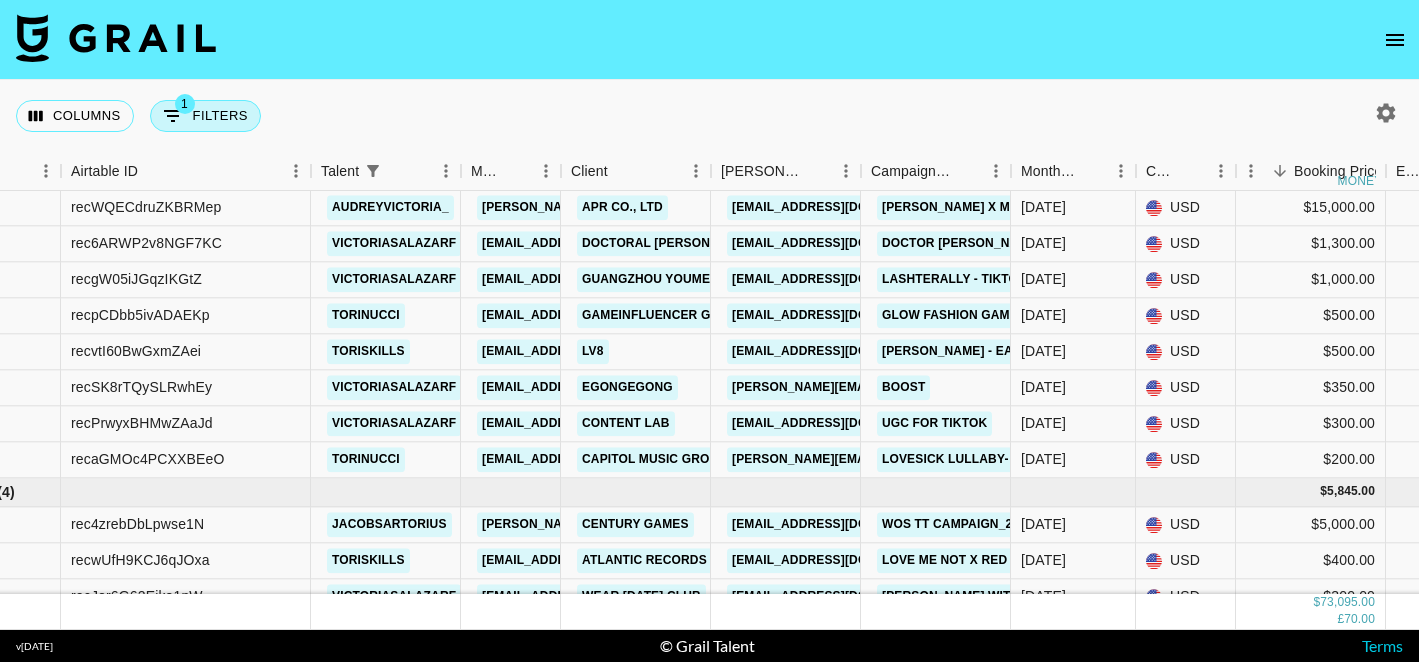click on "1 Filters" at bounding box center [205, 116] 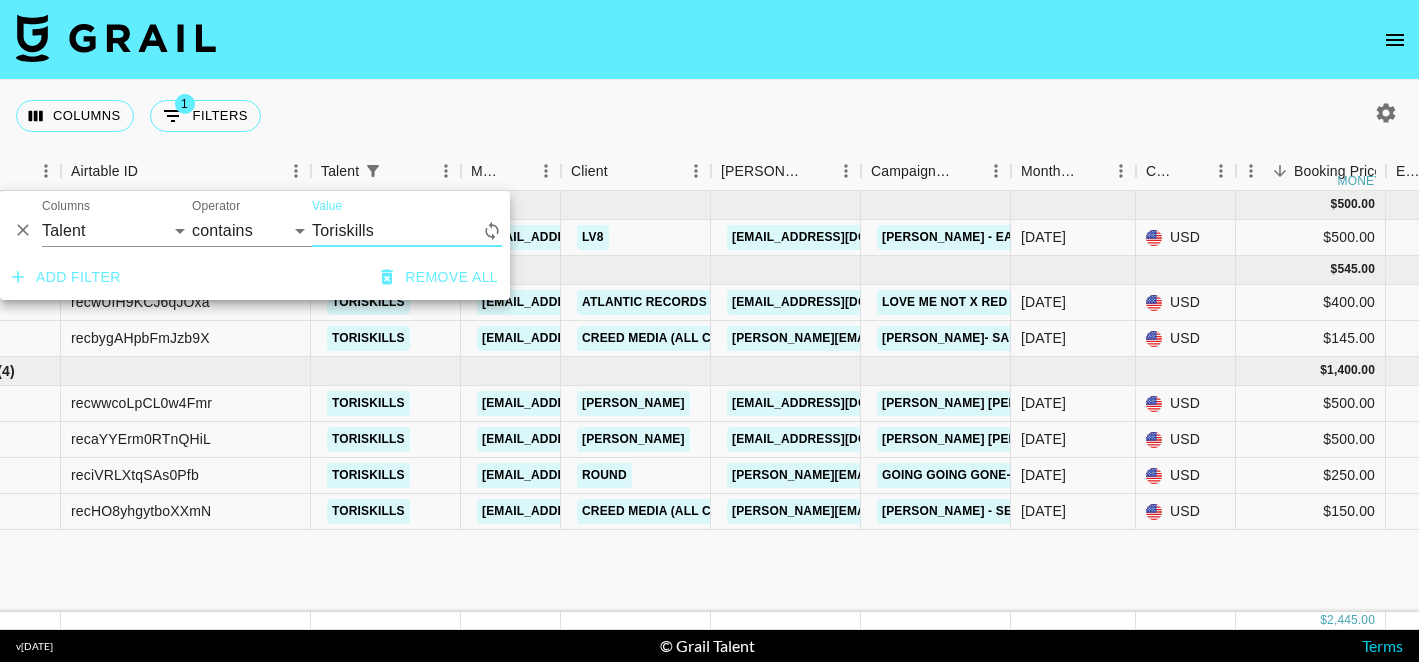 scroll, scrollTop: 0, scrollLeft: 104, axis: horizontal 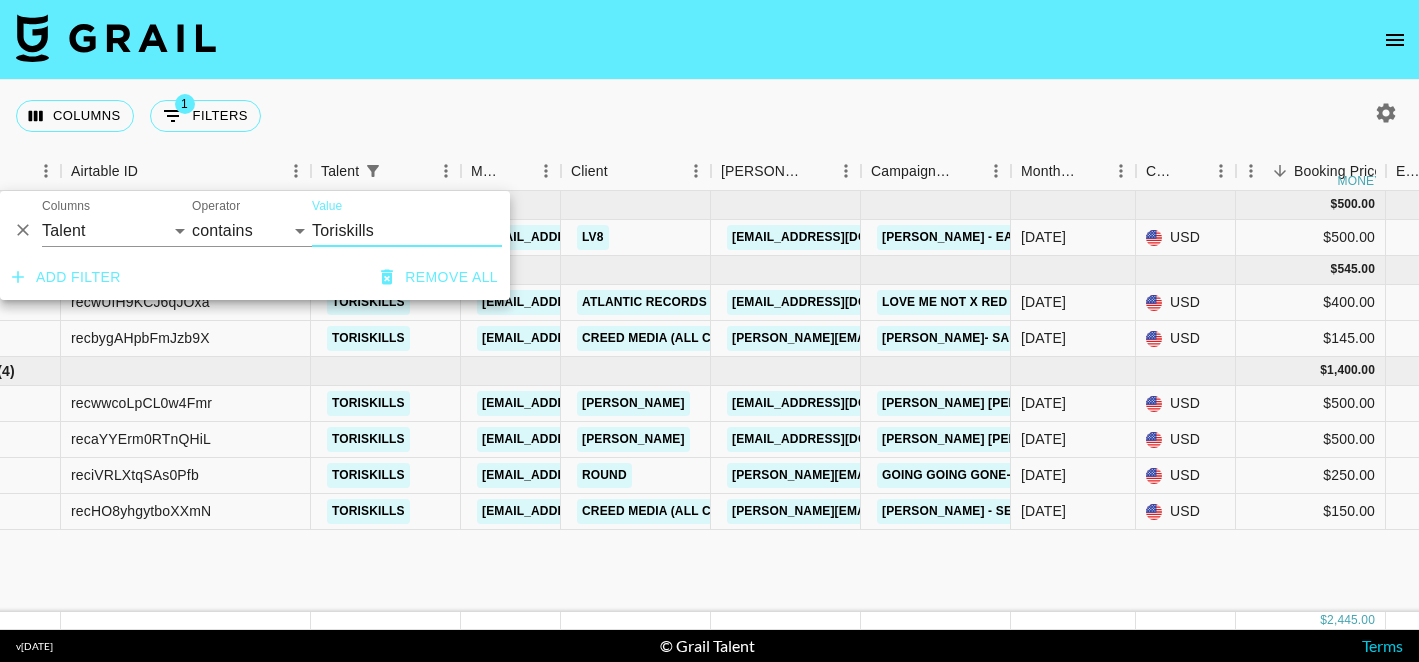 type on "Toriskills" 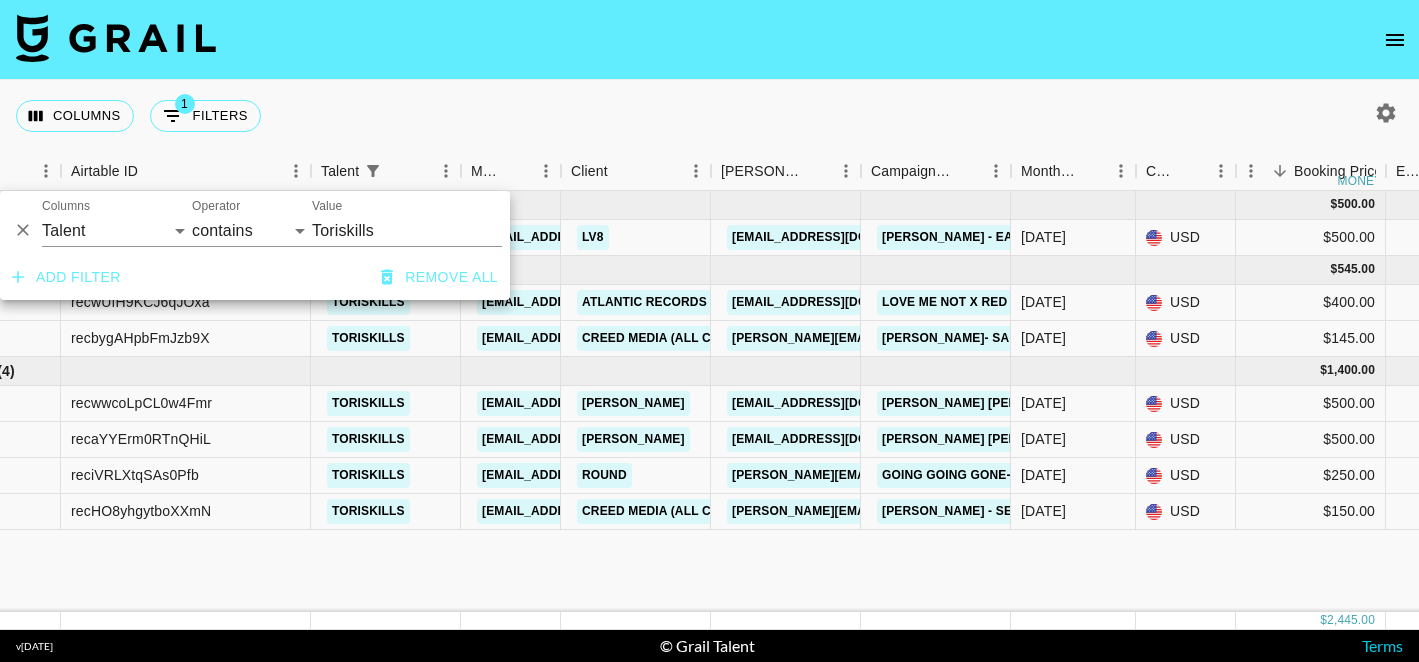 click on "Columns 1 Filters + Booking" at bounding box center [709, 116] 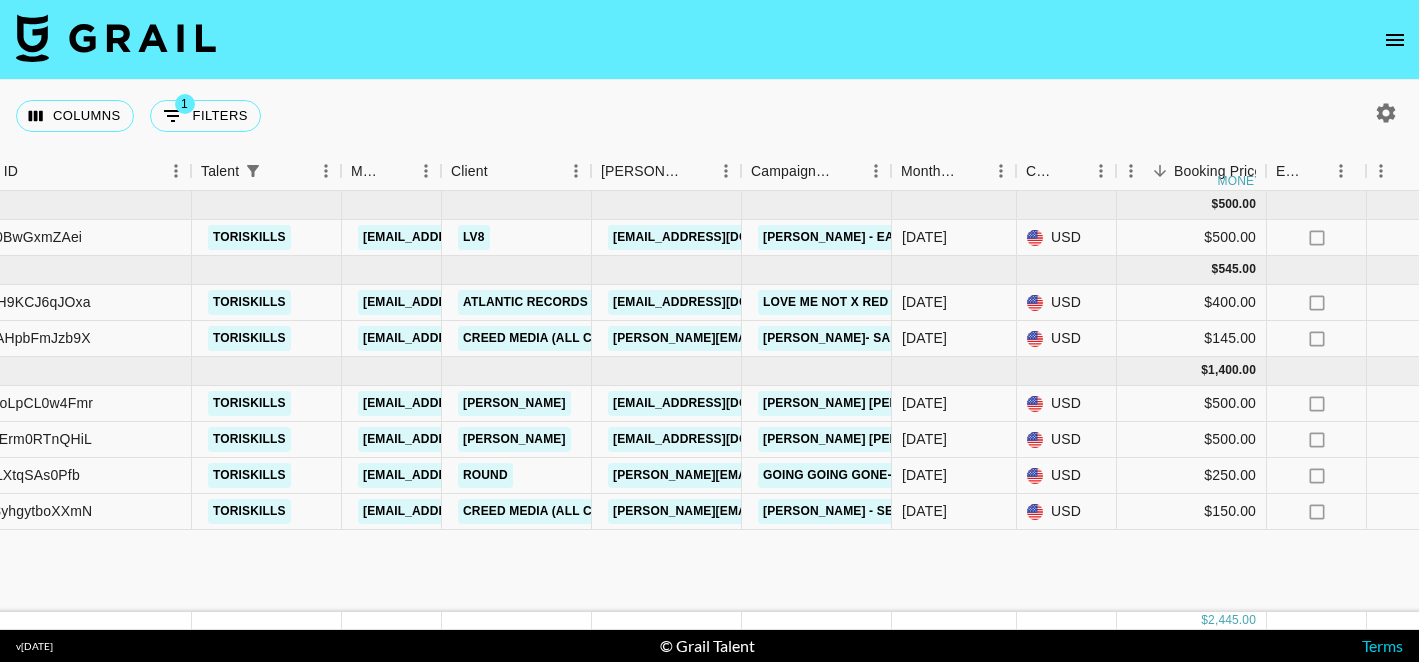 scroll, scrollTop: 0, scrollLeft: 224, axis: horizontal 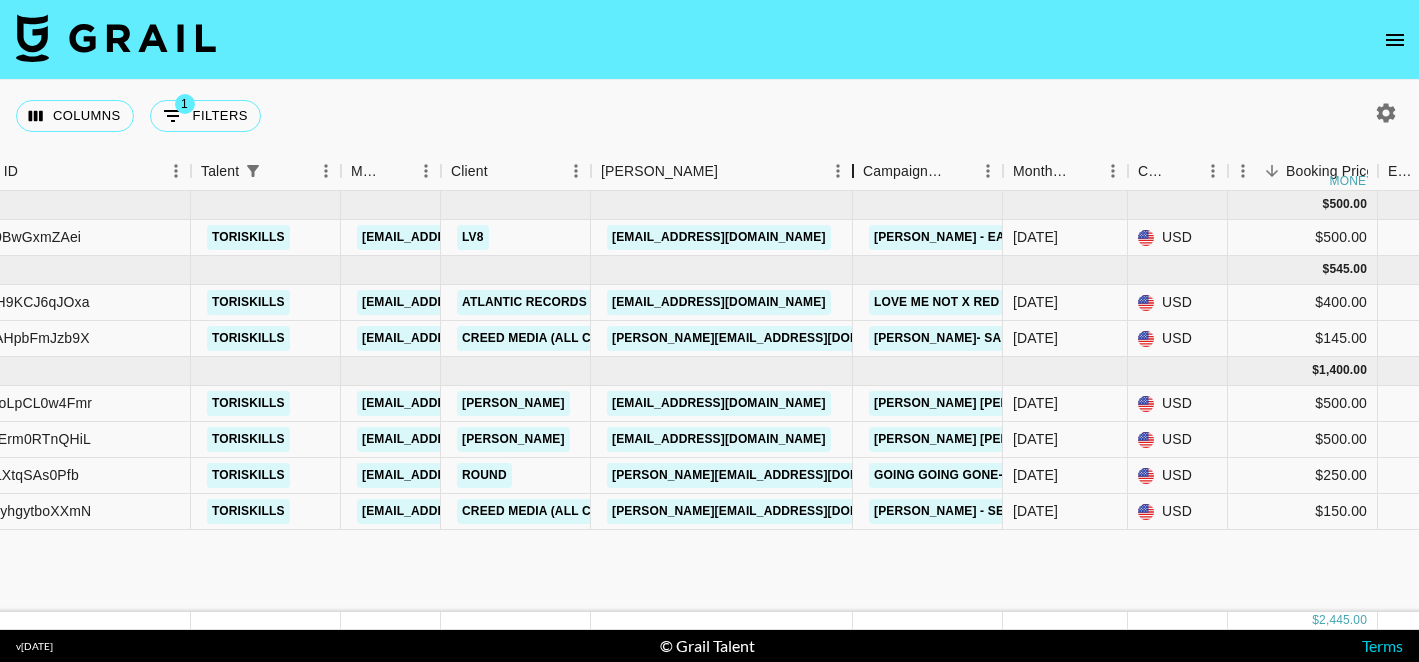 drag, startPoint x: 739, startPoint y: 183, endPoint x: 851, endPoint y: 186, distance: 112.04017 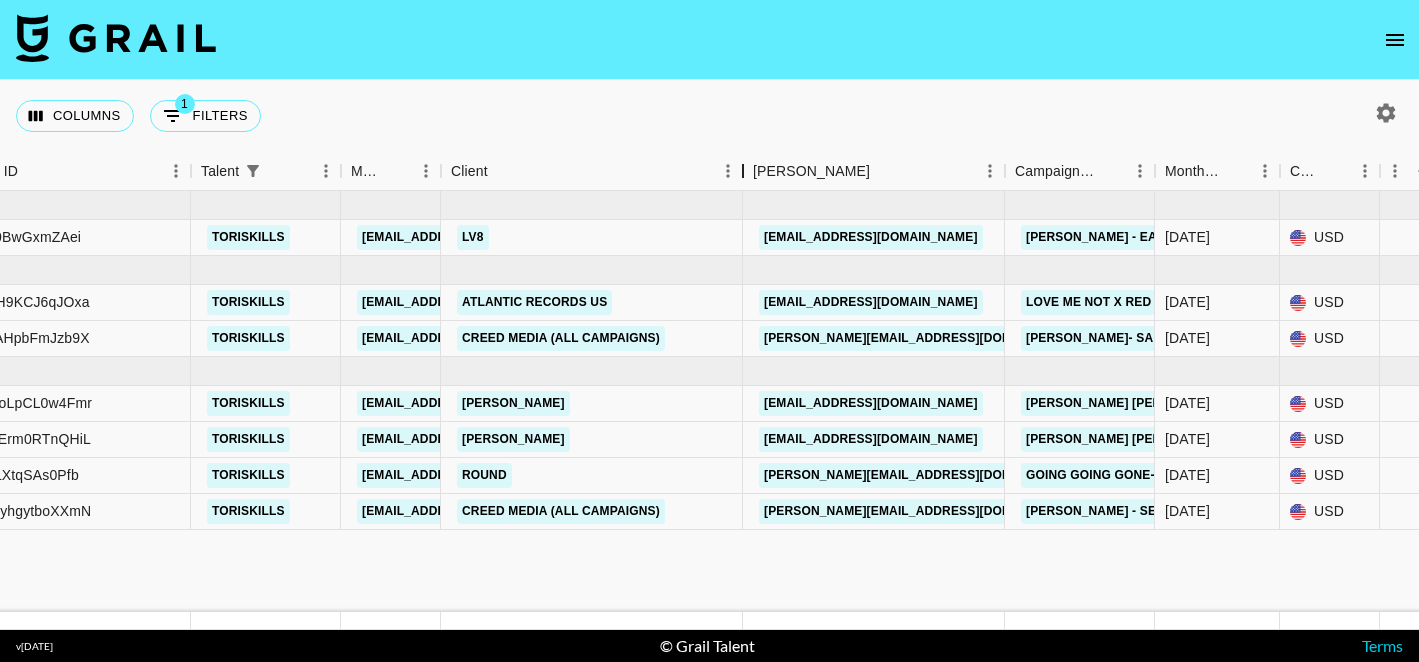 drag, startPoint x: 587, startPoint y: 174, endPoint x: 740, endPoint y: 172, distance: 153.01308 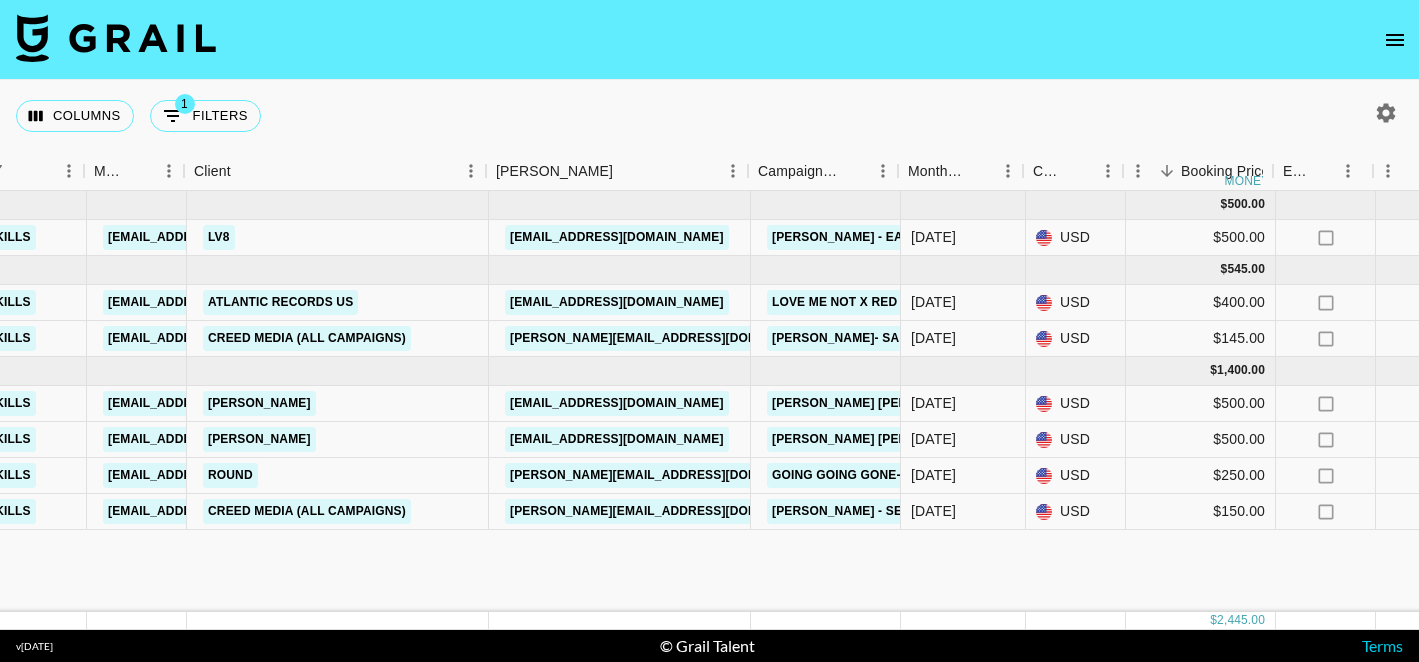 scroll, scrollTop: 0, scrollLeft: 482, axis: horizontal 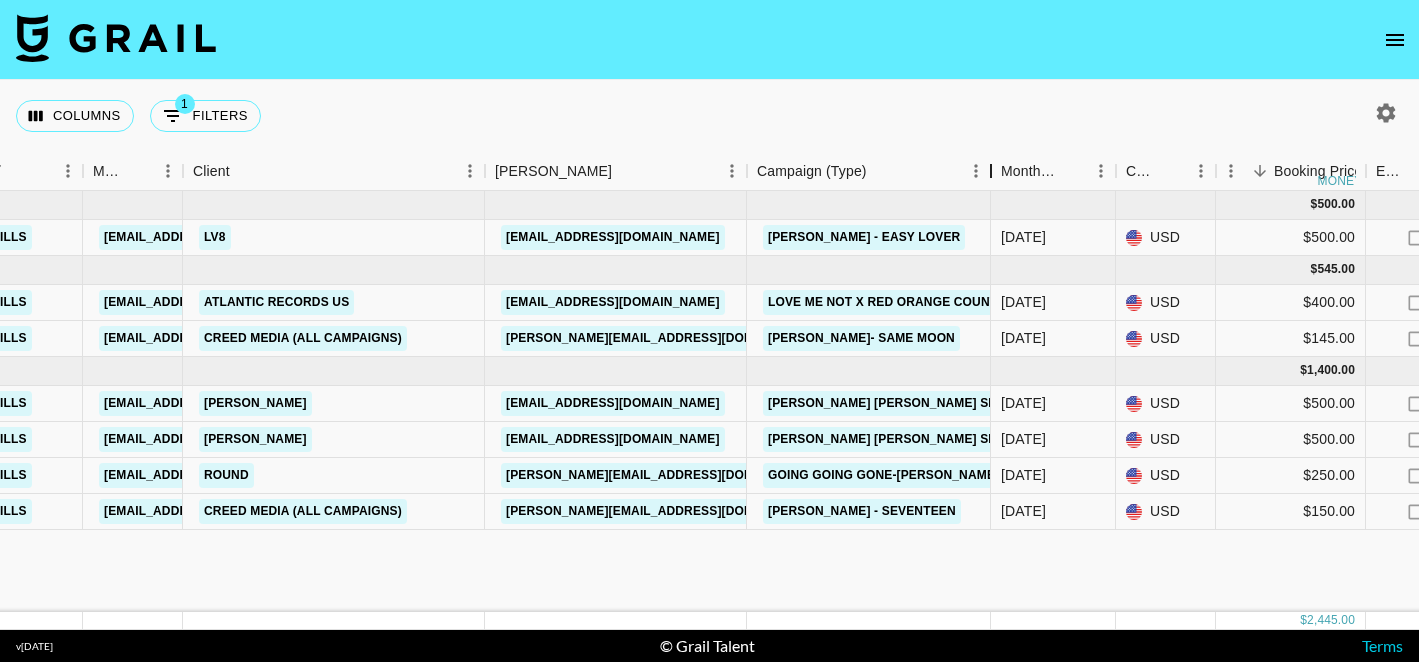 drag, startPoint x: 895, startPoint y: 182, endPoint x: 989, endPoint y: 182, distance: 94 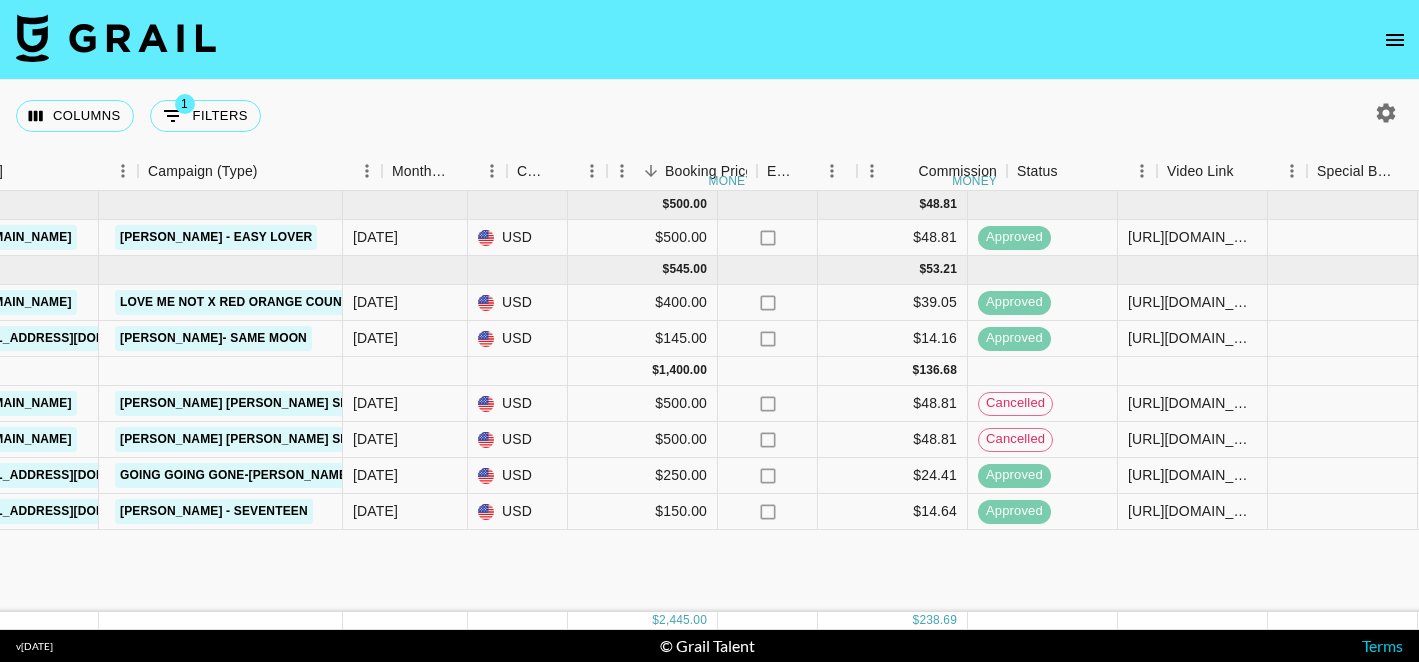 scroll, scrollTop: 0, scrollLeft: 1134, axis: horizontal 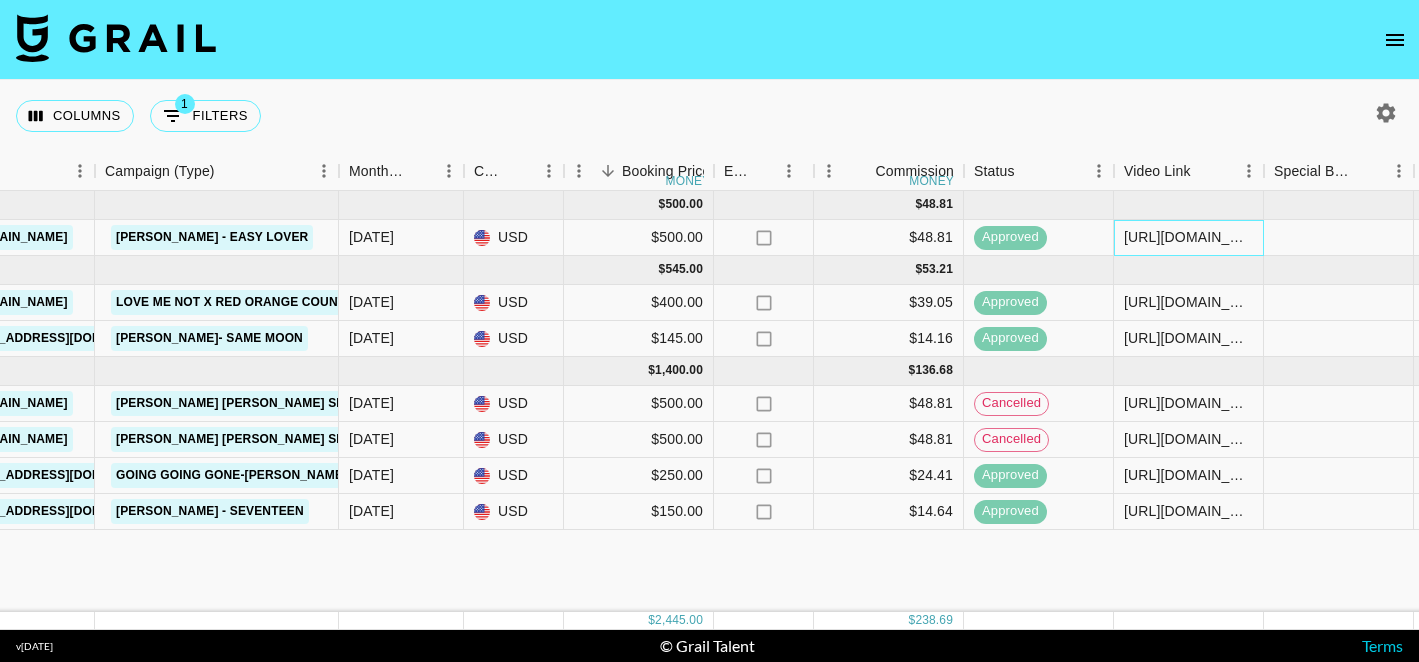 click on "[URL][DOMAIN_NAME]" at bounding box center (1188, 237) 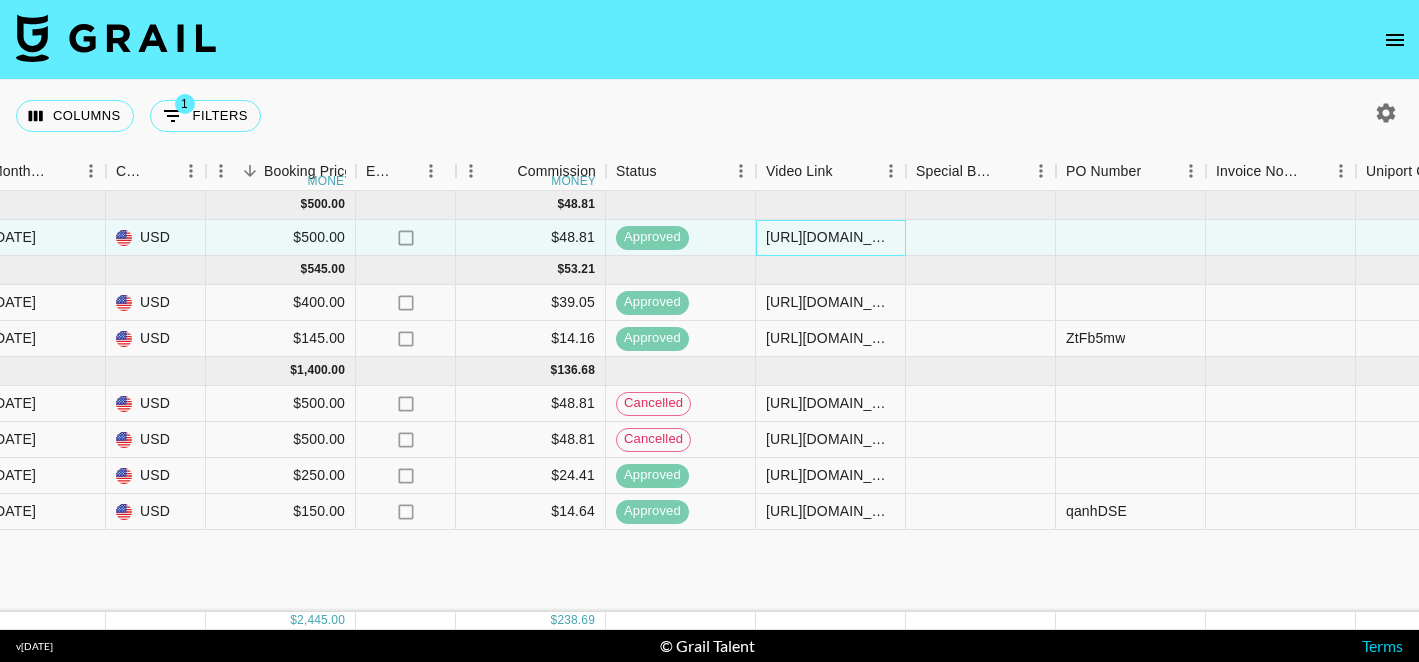 click on "[URL][DOMAIN_NAME]" at bounding box center [830, 237] 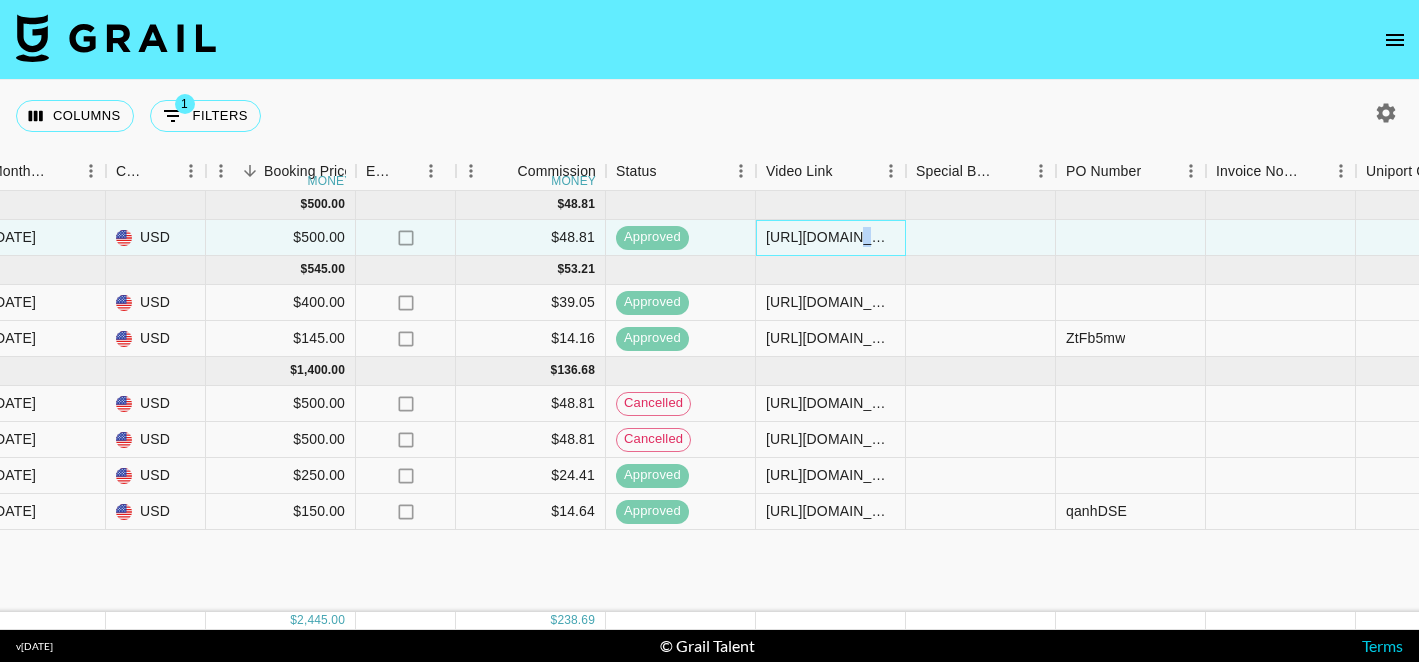 click on "[URL][DOMAIN_NAME]" at bounding box center (830, 237) 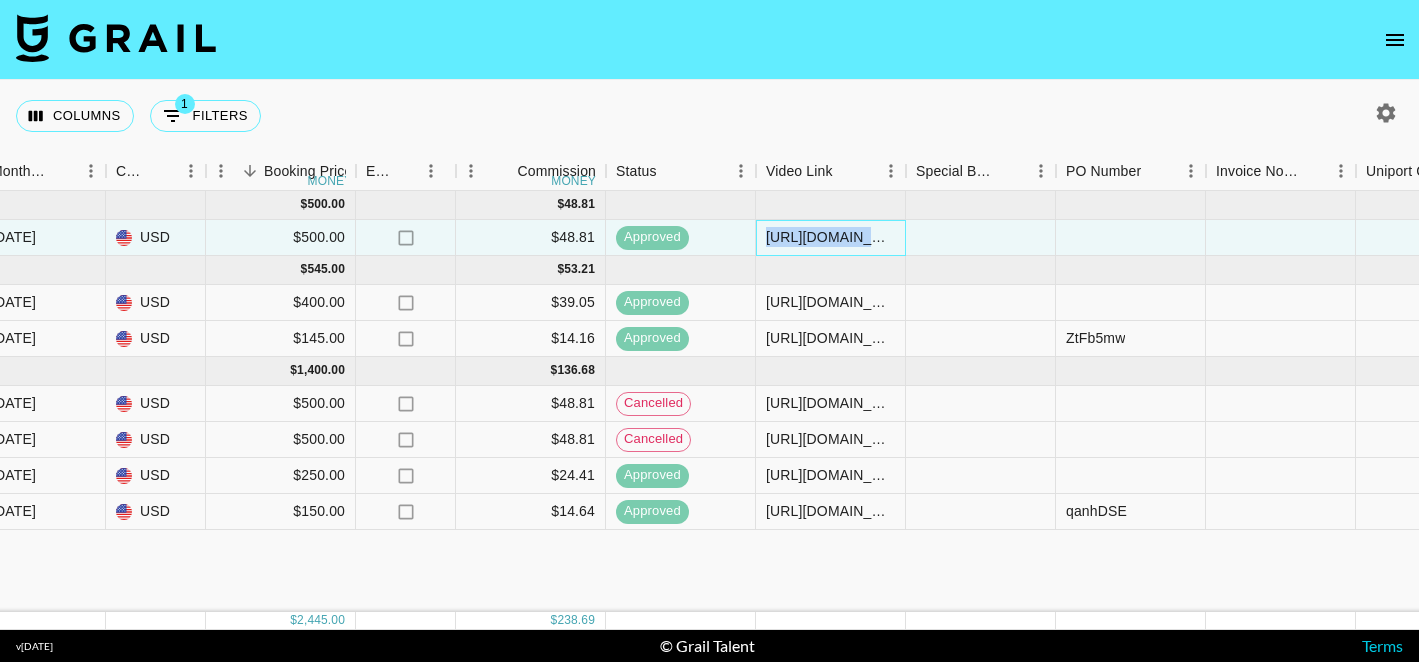 click on "[URL][DOMAIN_NAME]" at bounding box center (830, 237) 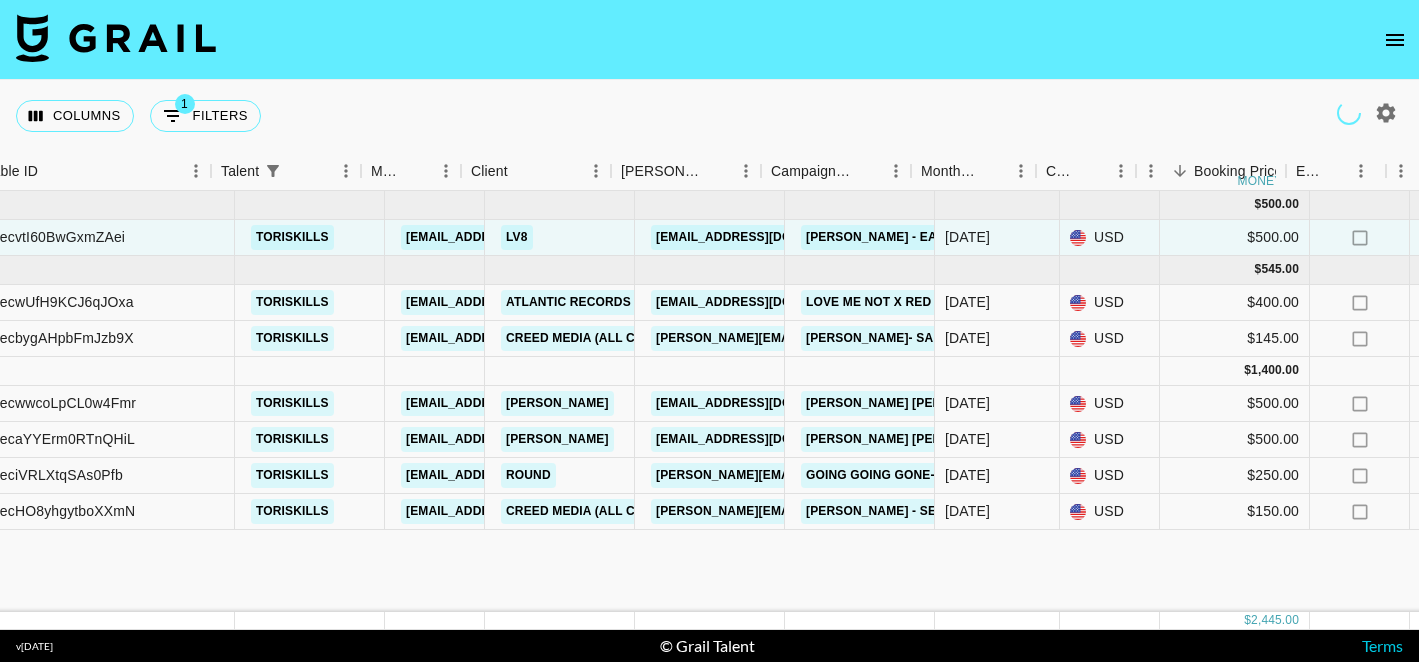 scroll, scrollTop: 0, scrollLeft: 179, axis: horizontal 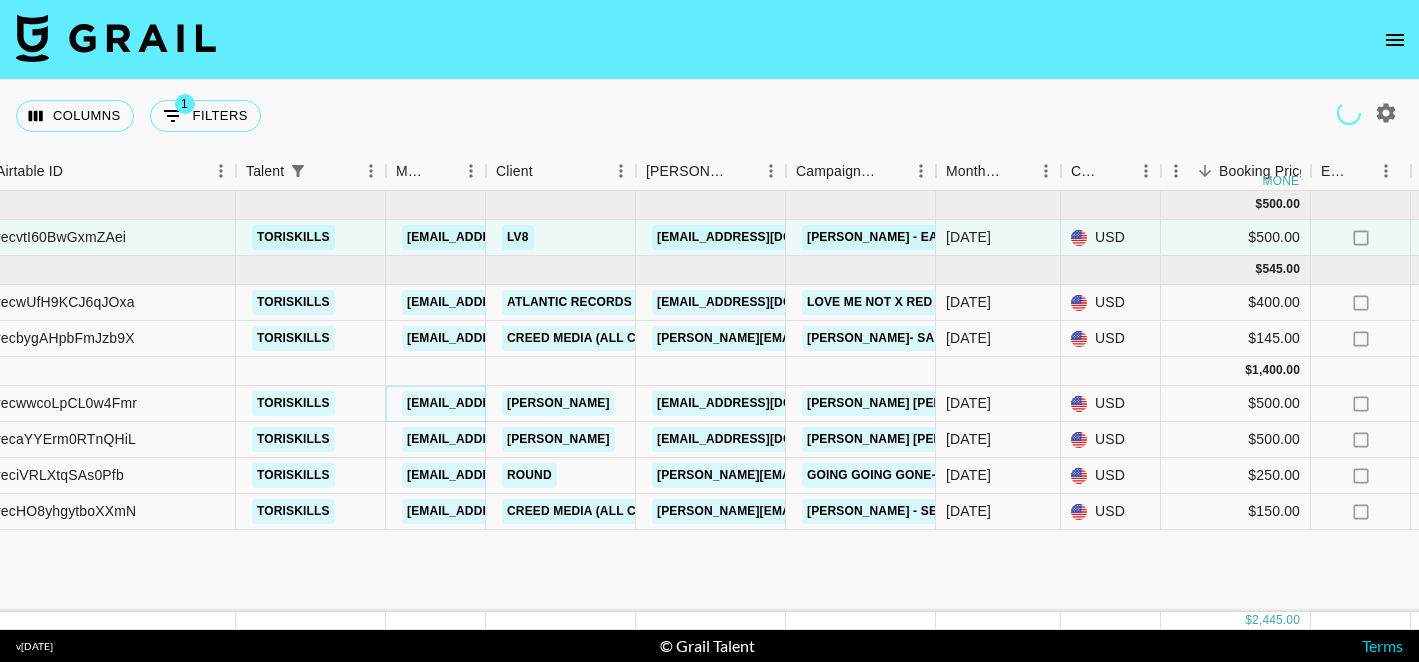 click on "[EMAIL_ADDRESS][DOMAIN_NAME]" at bounding box center [514, 403] 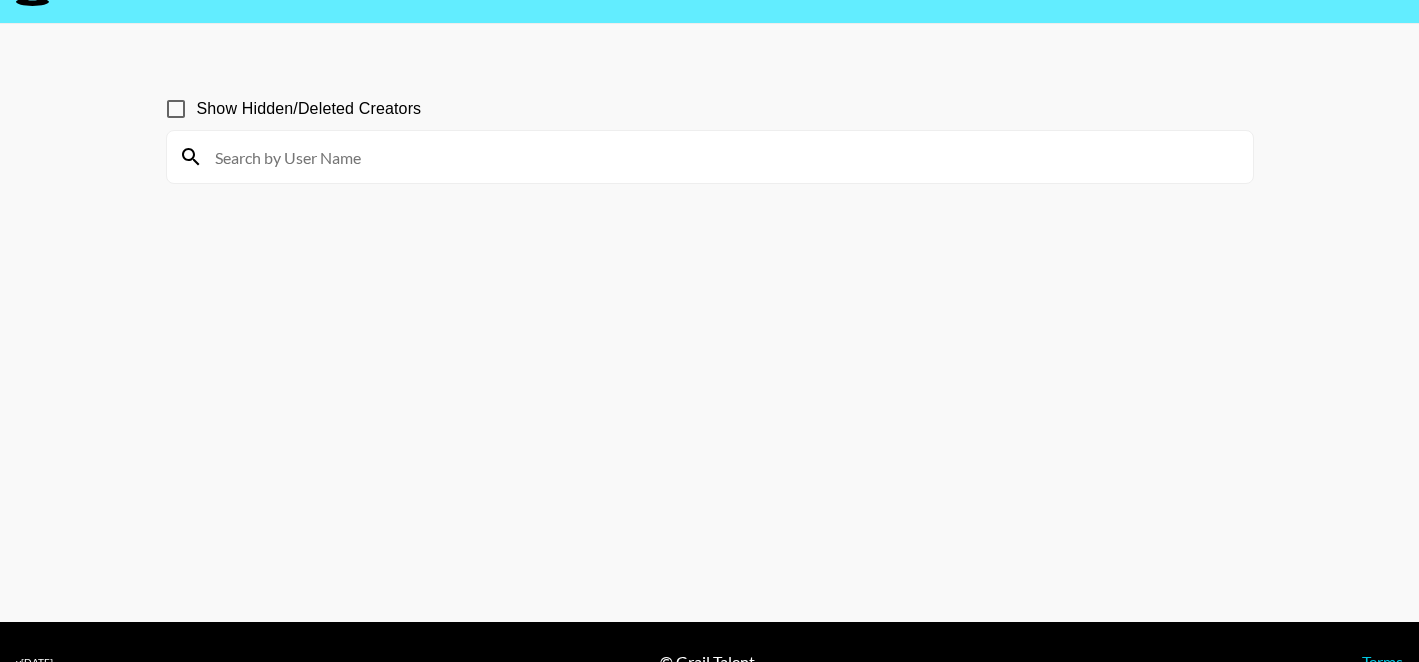 scroll, scrollTop: 0, scrollLeft: 0, axis: both 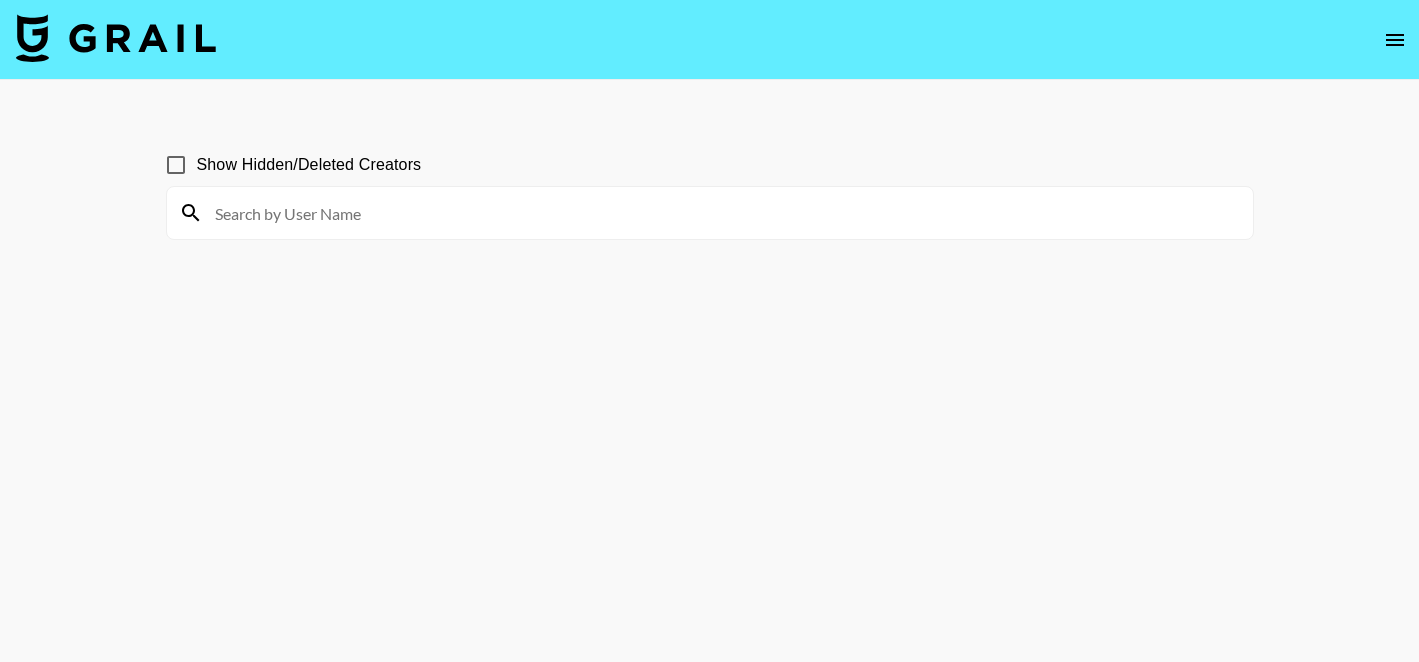 click at bounding box center [1395, 40] 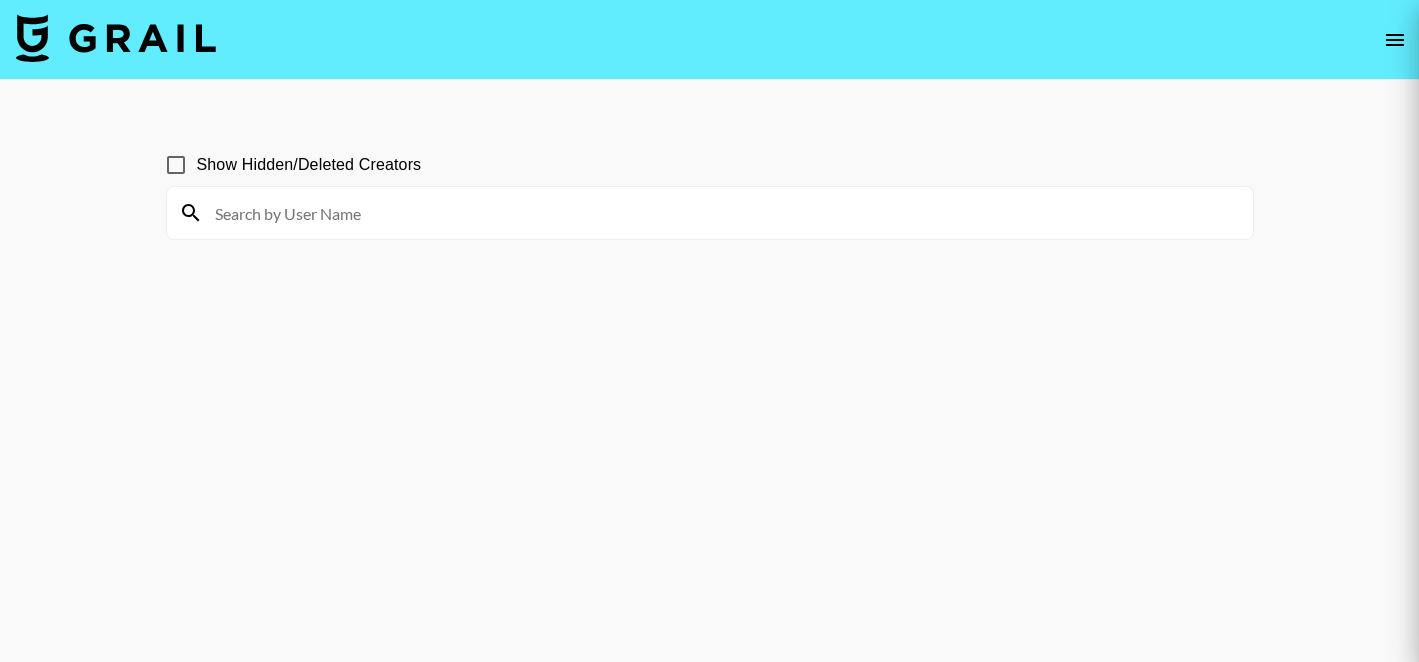 click at bounding box center (709, 331) 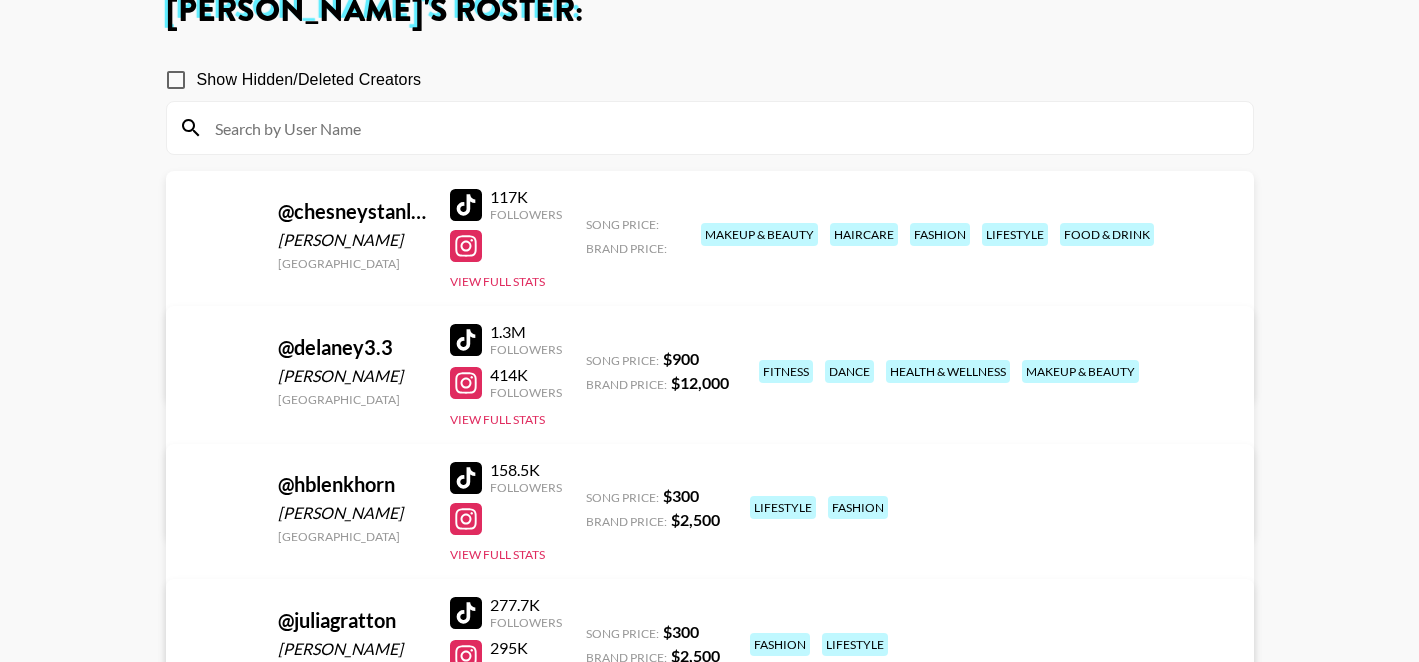 scroll, scrollTop: 129, scrollLeft: 0, axis: vertical 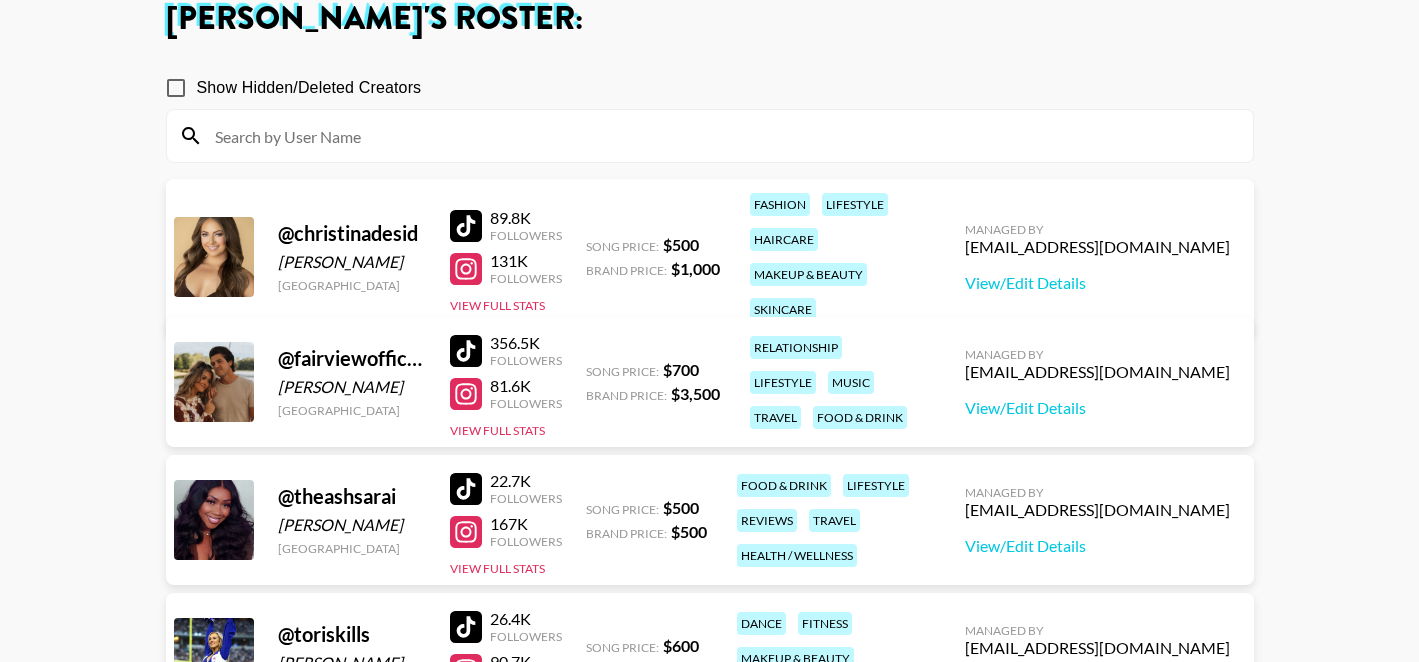 click on "@ christinadesid" at bounding box center [352, 233] 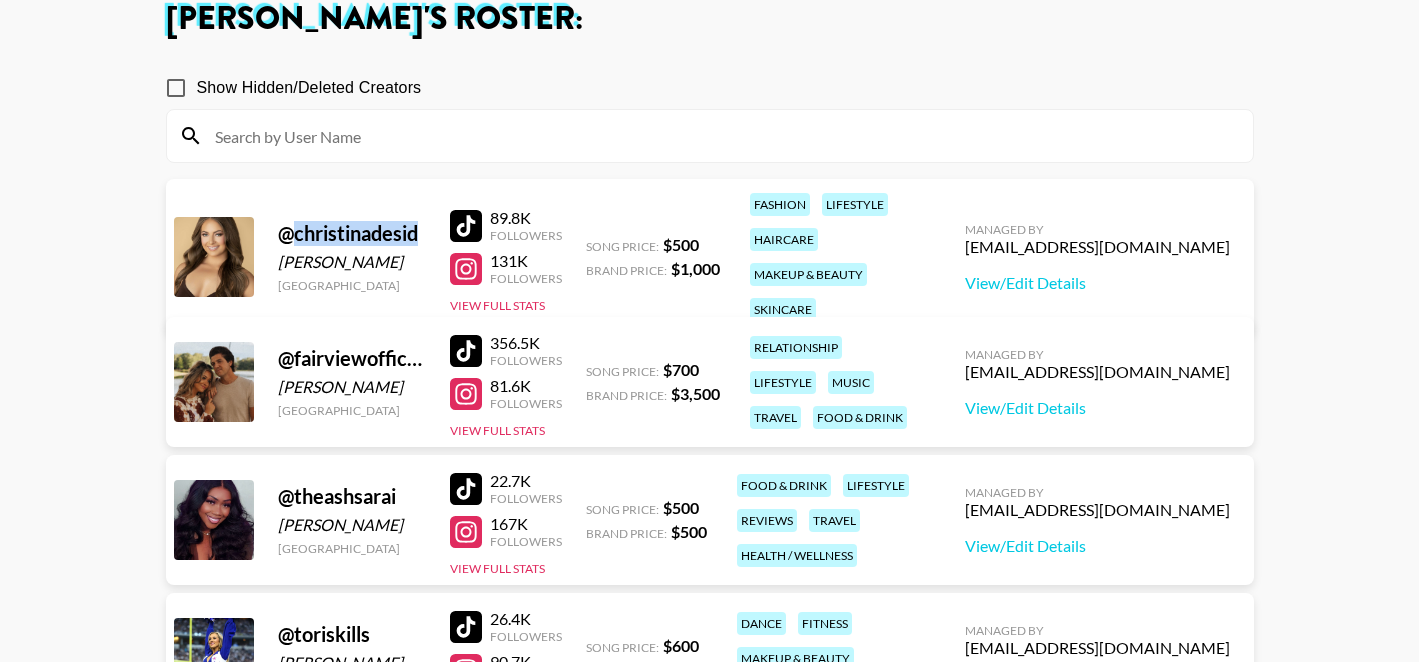 click on "@ christinadesid" at bounding box center [352, 233] 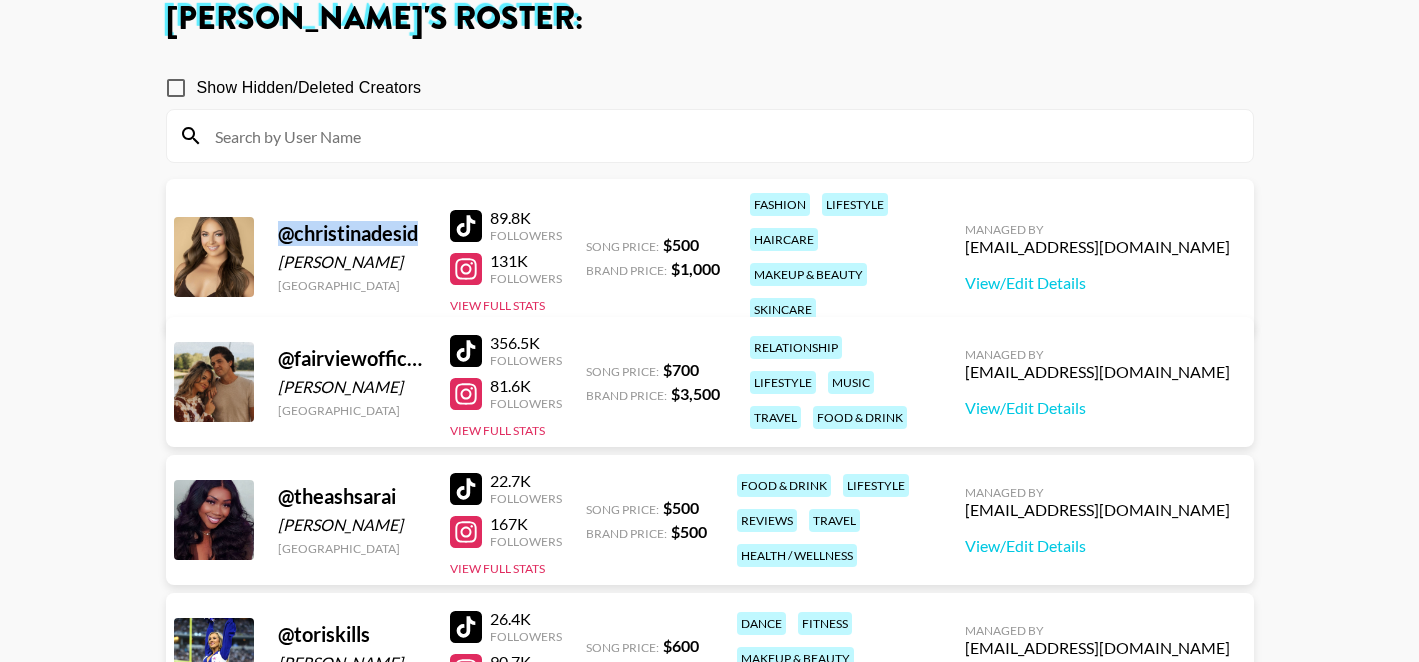 click on "@ christinadesid" at bounding box center (352, 233) 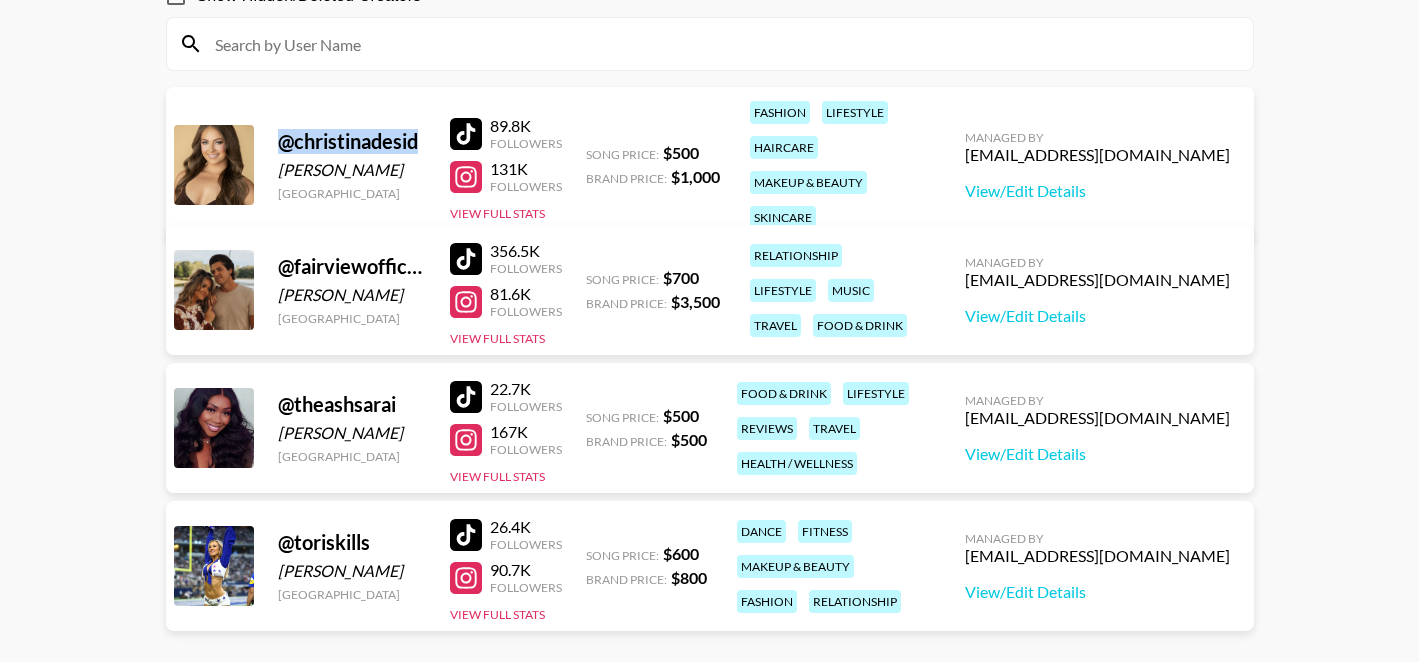 scroll, scrollTop: 0, scrollLeft: 0, axis: both 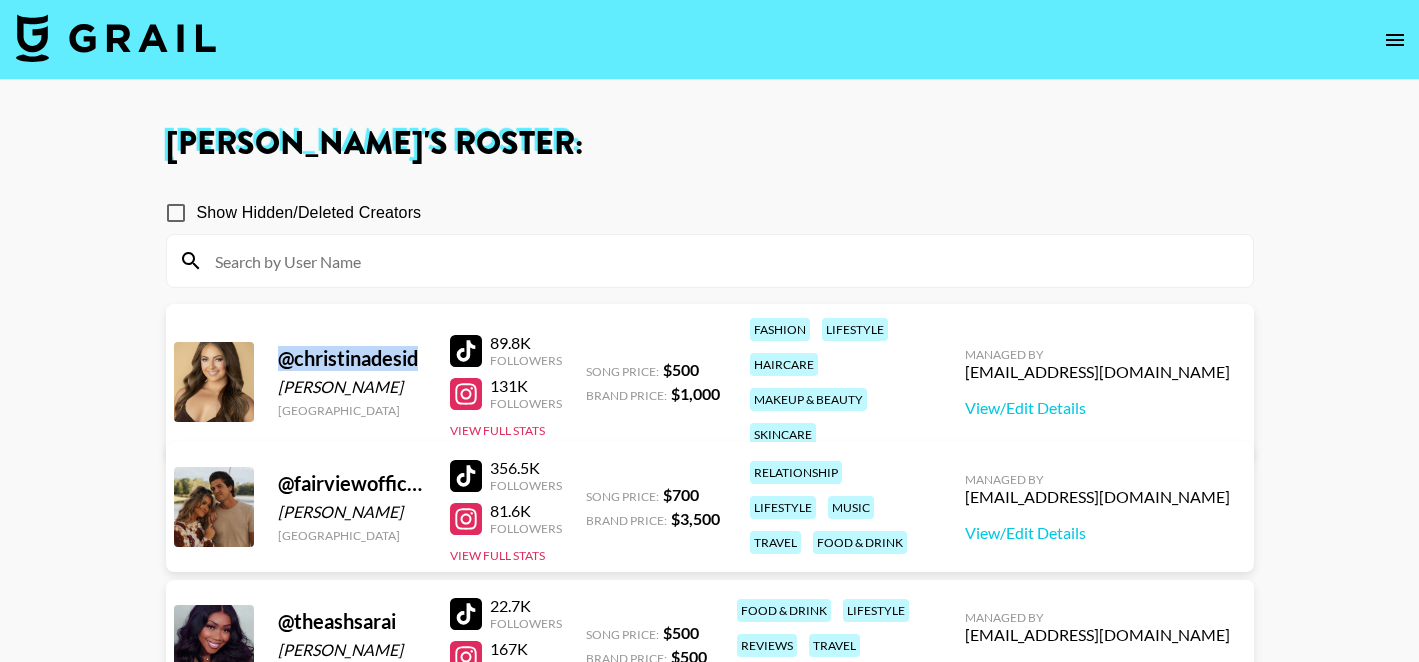 click 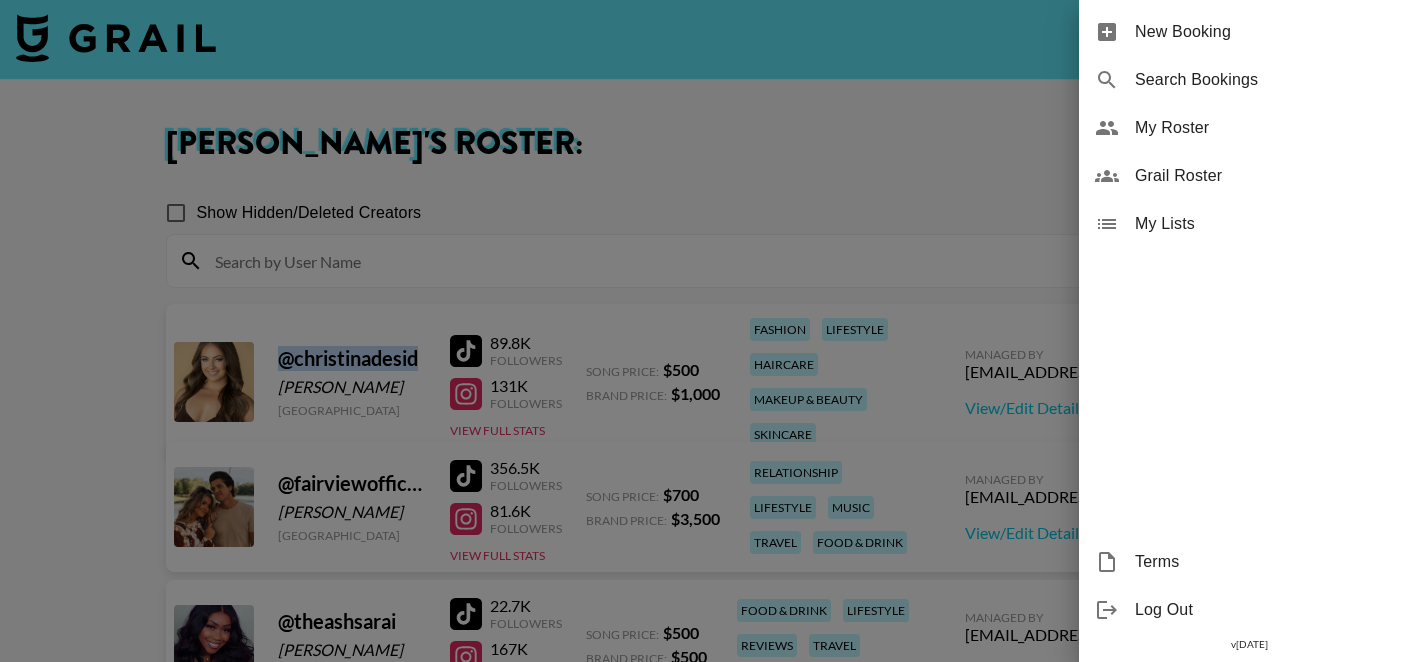 click on "Grail Roster" at bounding box center [1269, 176] 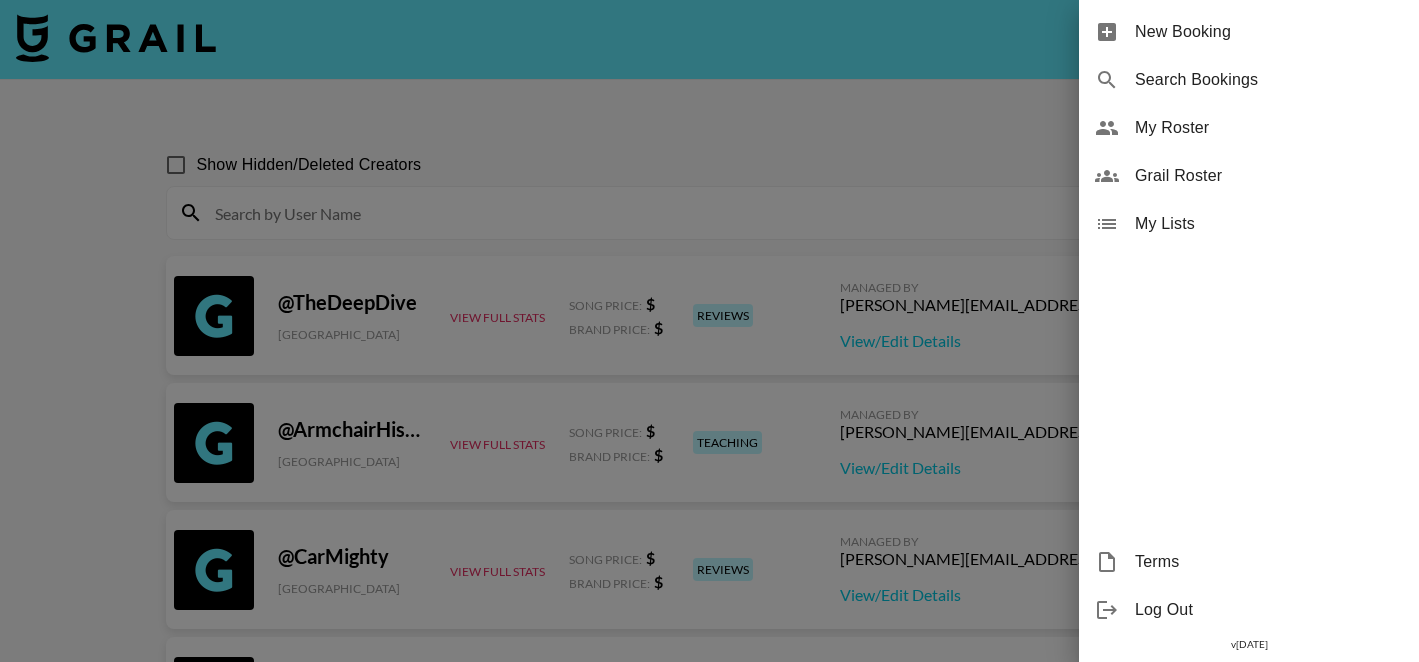 click at bounding box center (709, 331) 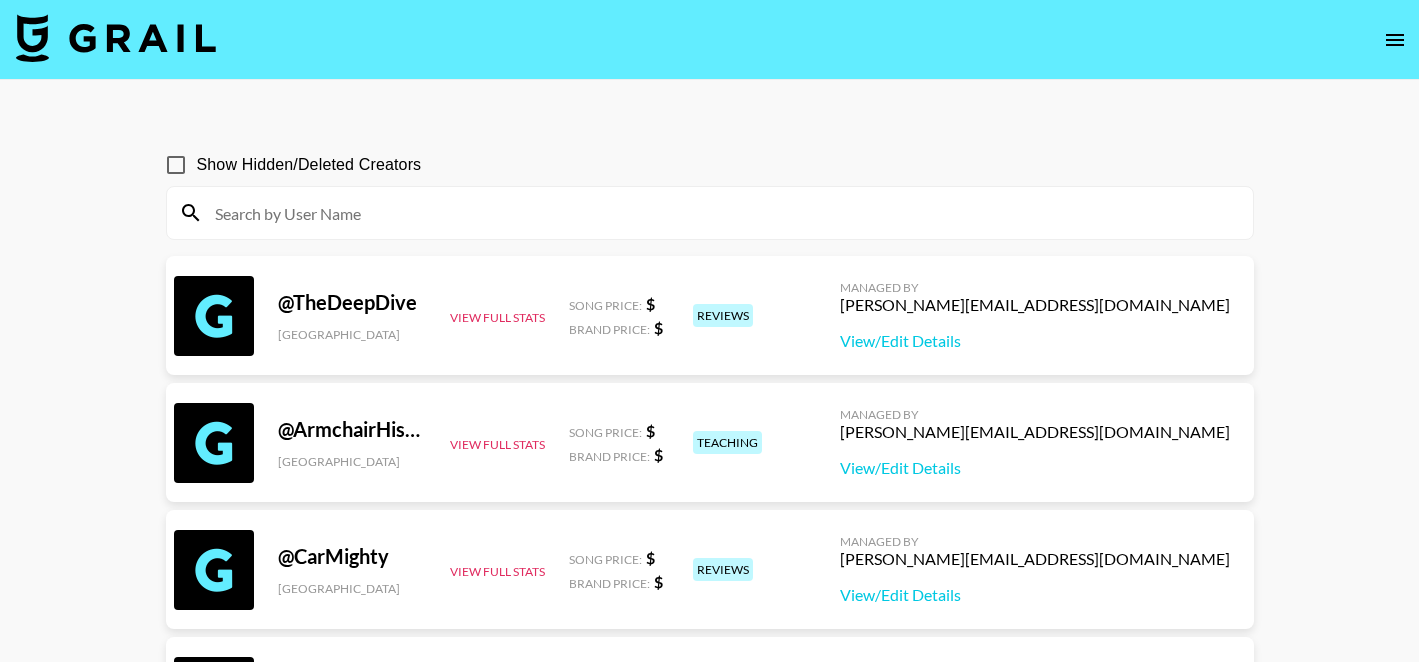 click at bounding box center (722, 213) 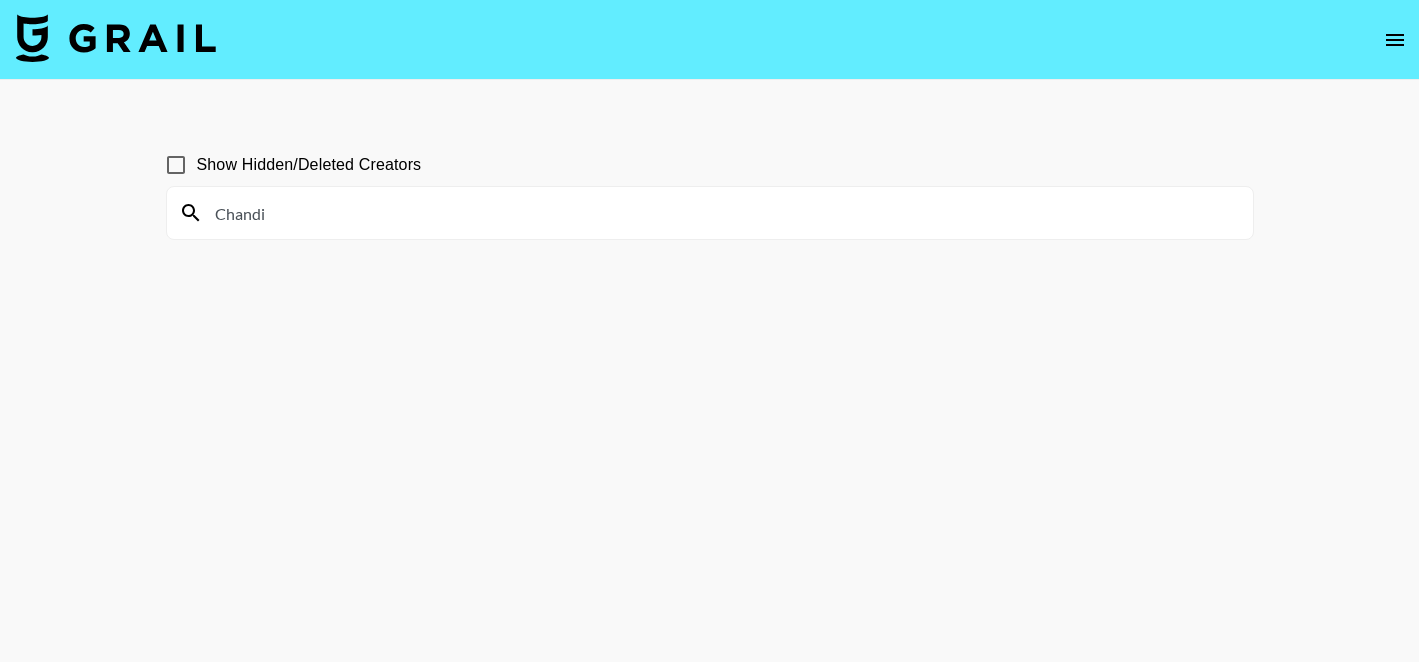 type on "Chandi" 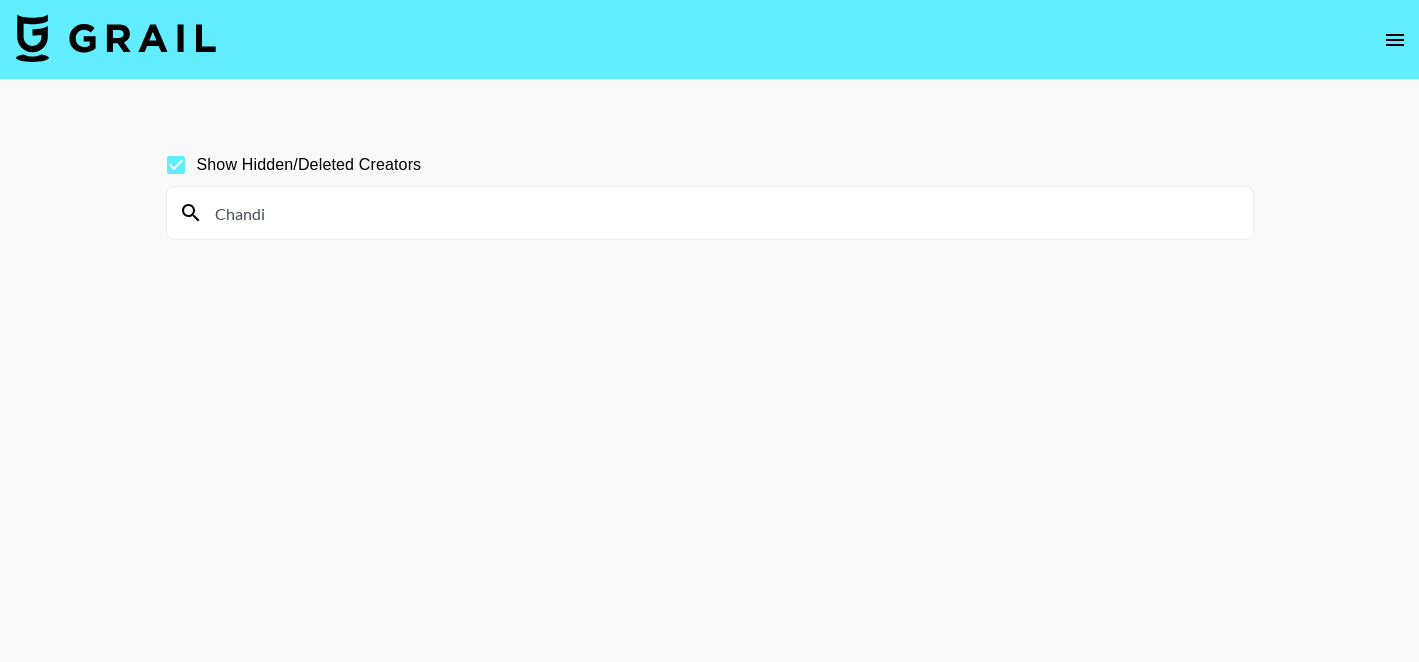 click on "Chandi" at bounding box center (722, 213) 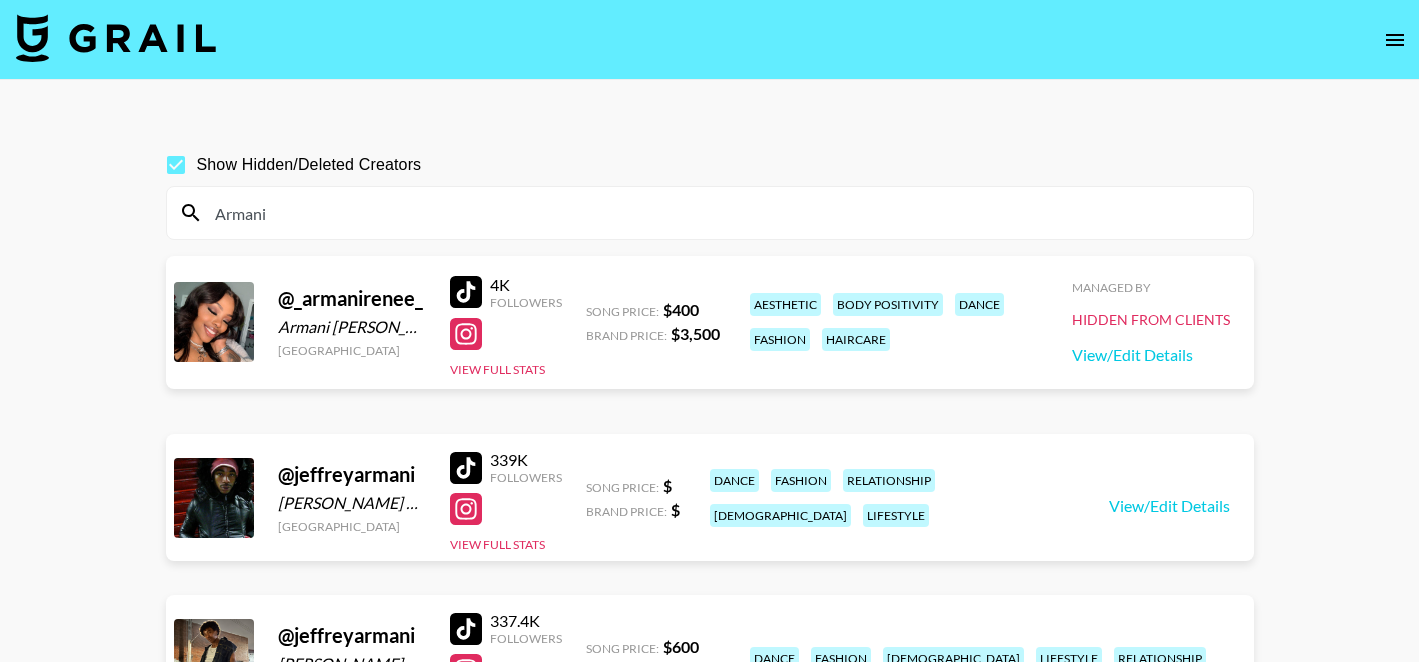 click at bounding box center [466, 292] 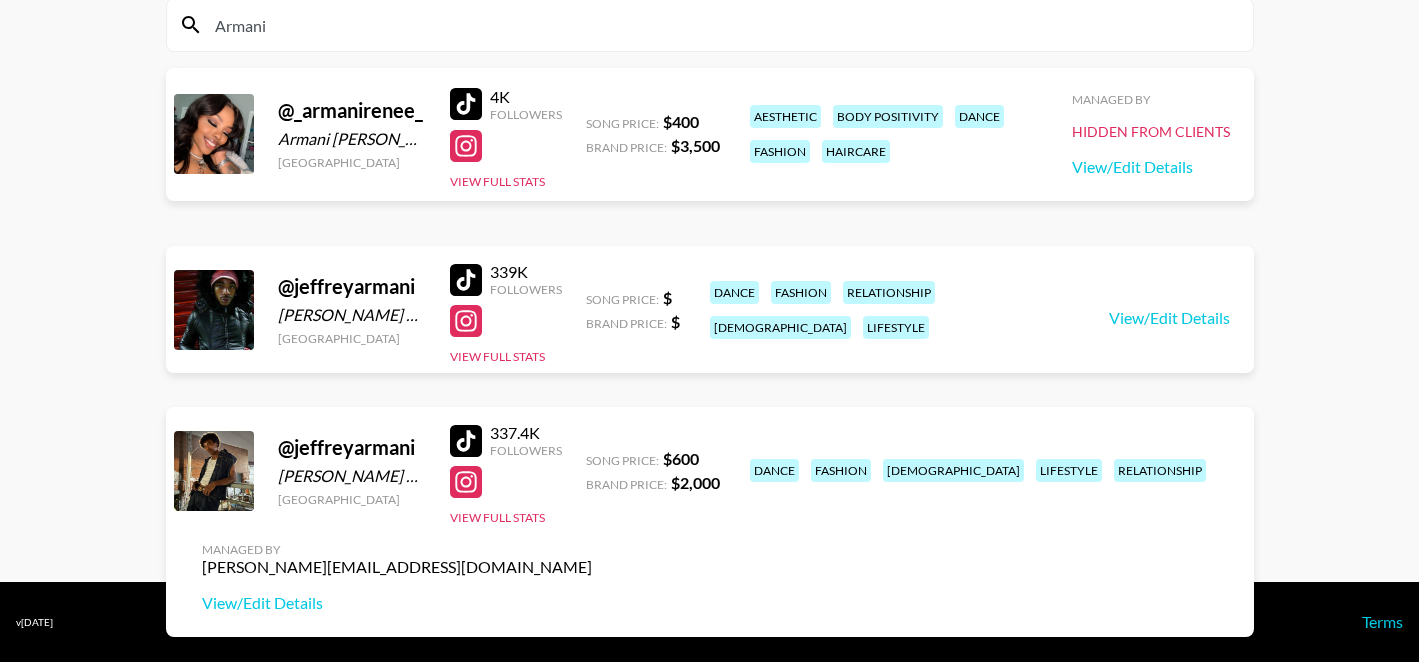 click on "Armani" at bounding box center (722, 25) 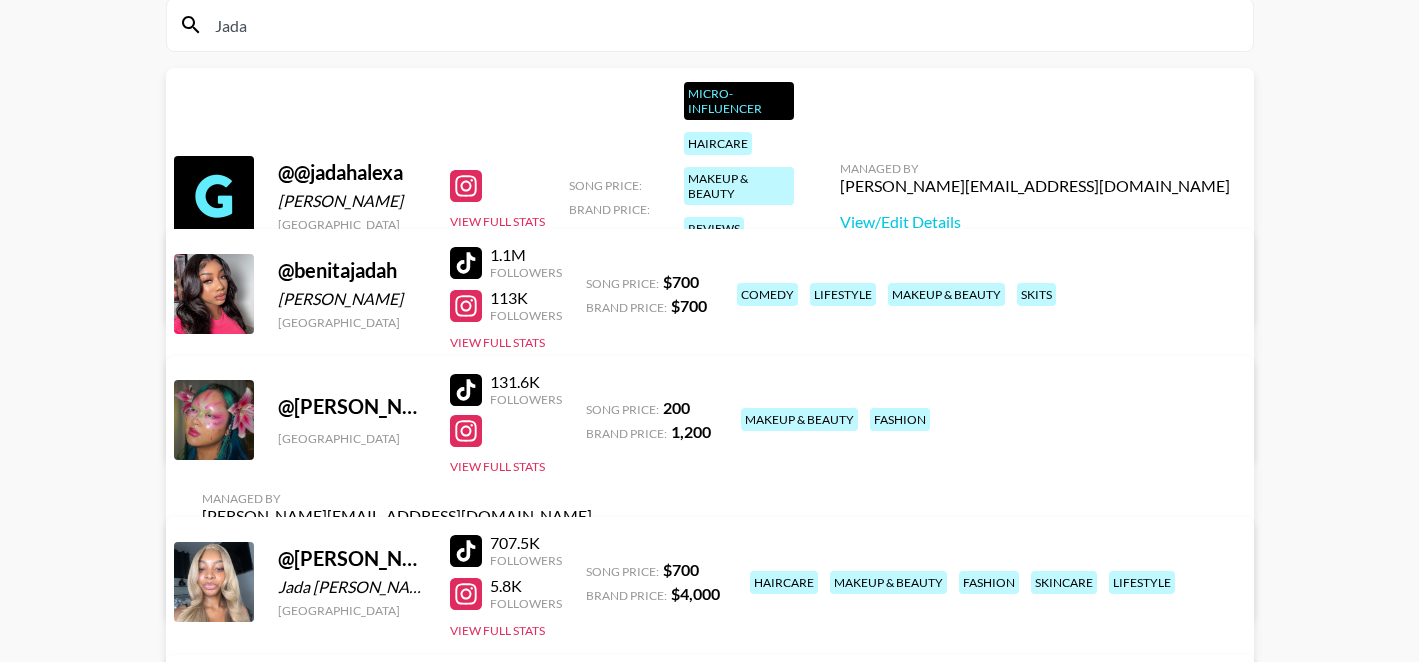 click at bounding box center [466, 186] 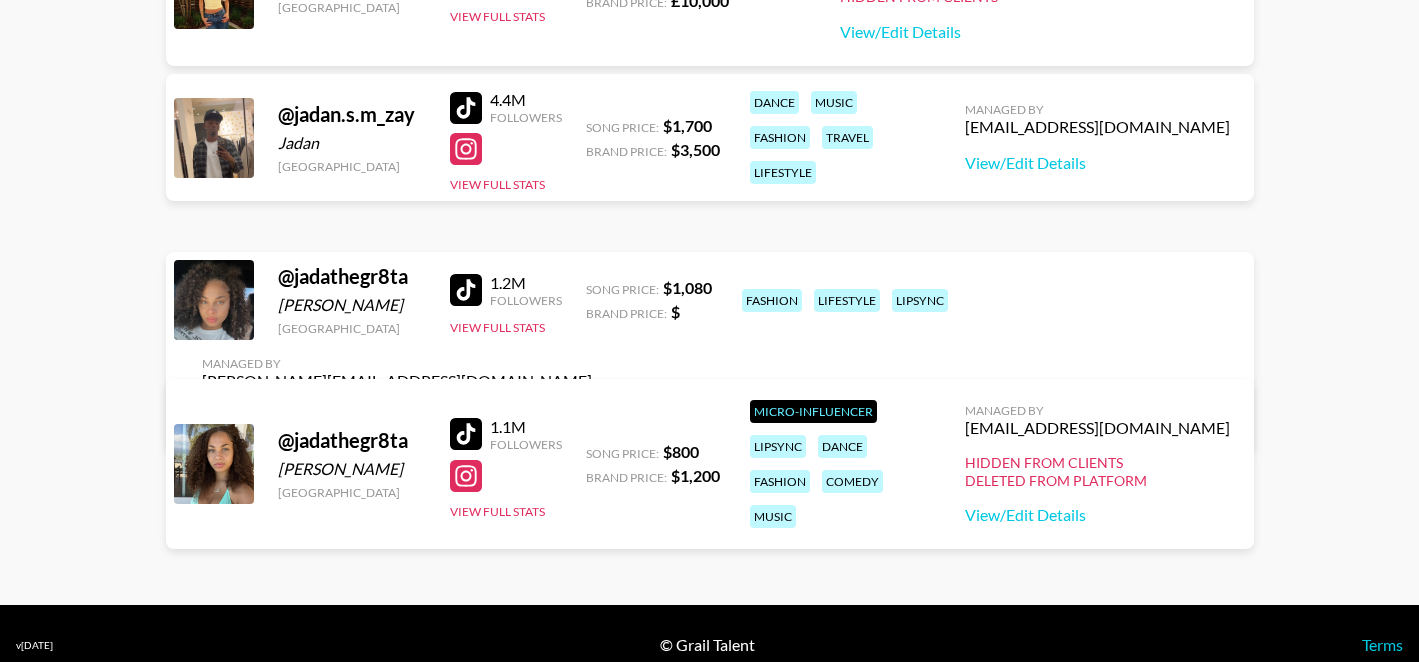 scroll, scrollTop: 1069, scrollLeft: 0, axis: vertical 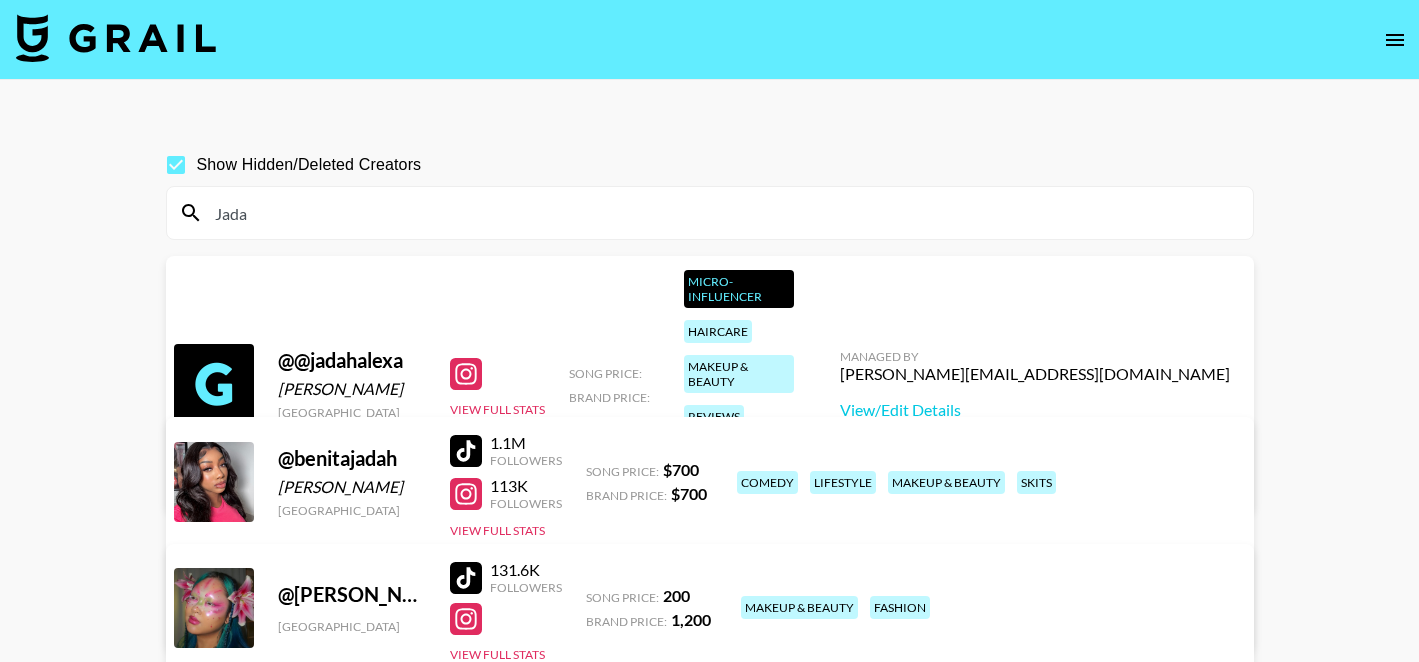 click on "Jada" at bounding box center [722, 213] 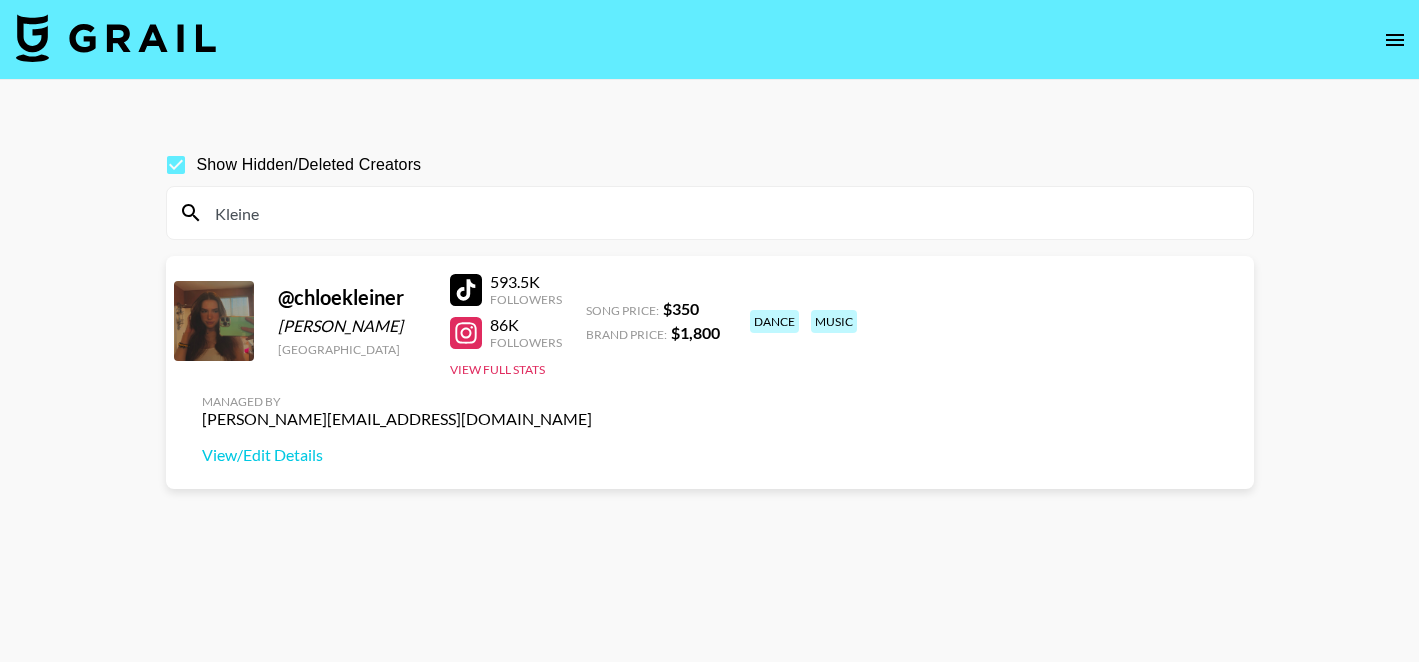 click on "Kleine" at bounding box center [722, 213] 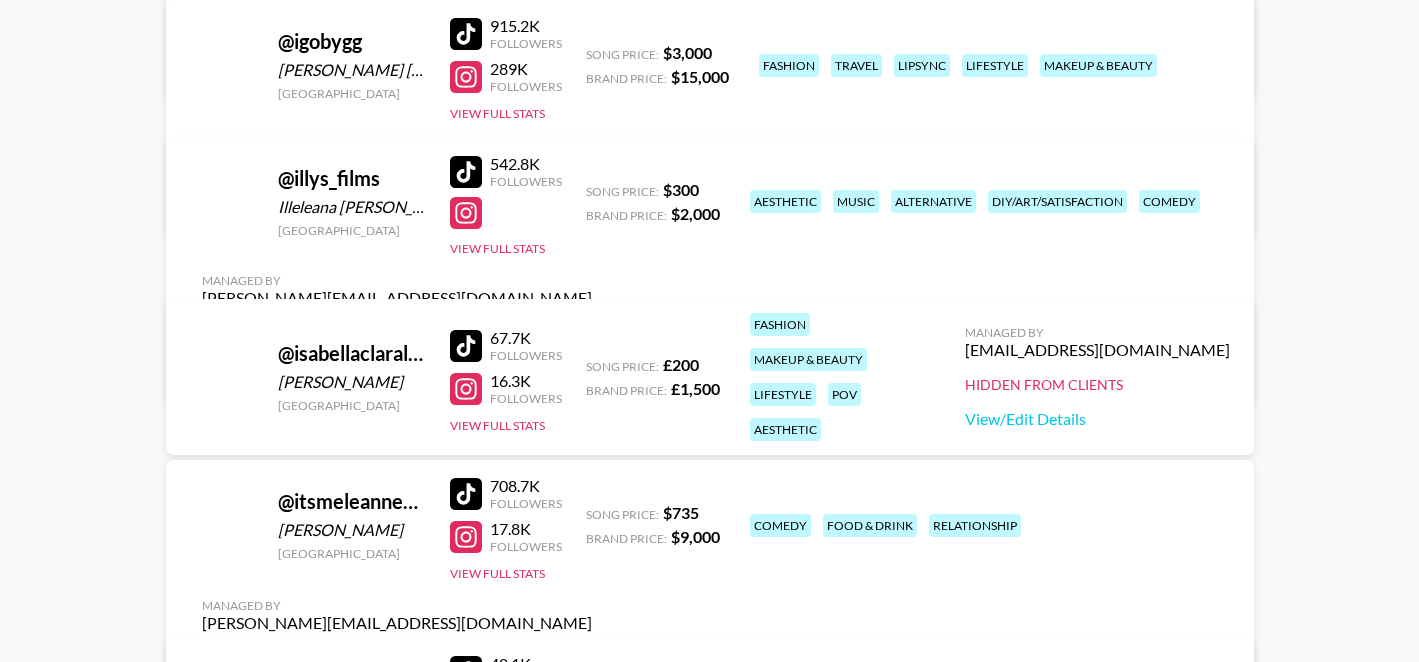 scroll, scrollTop: 4718, scrollLeft: 0, axis: vertical 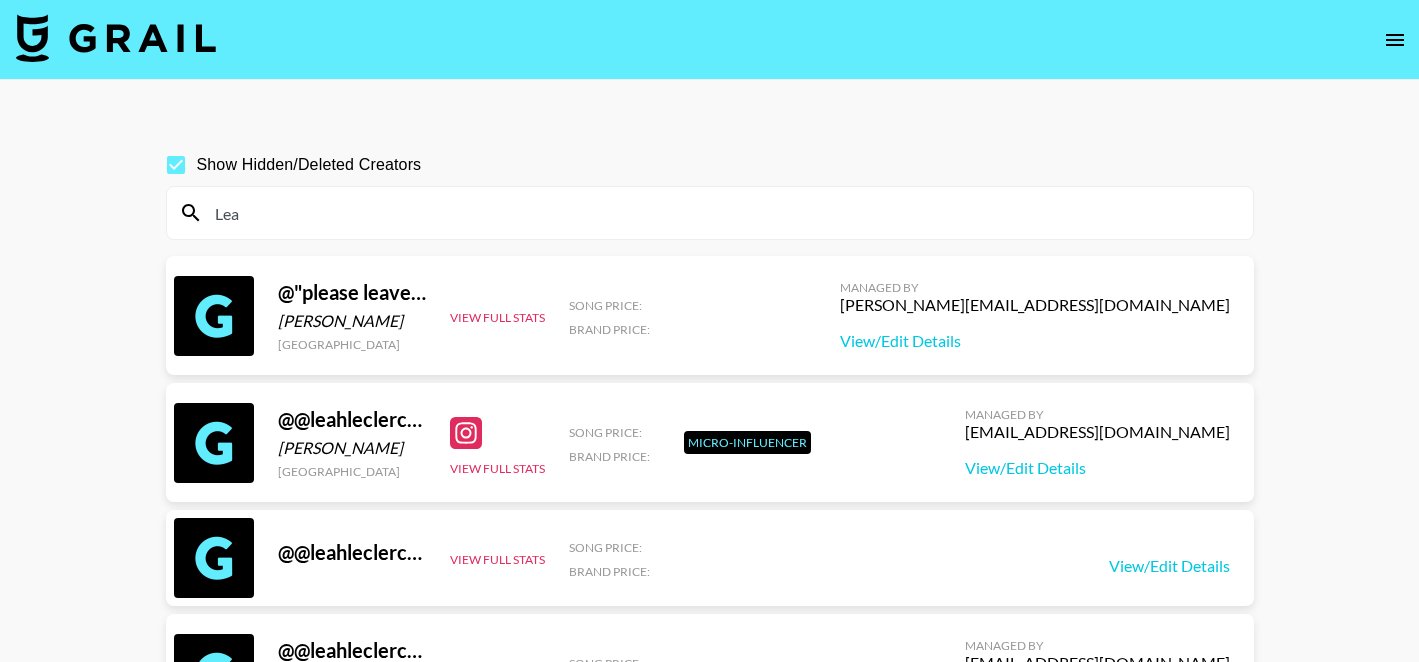 click on "Lea" at bounding box center (710, 213) 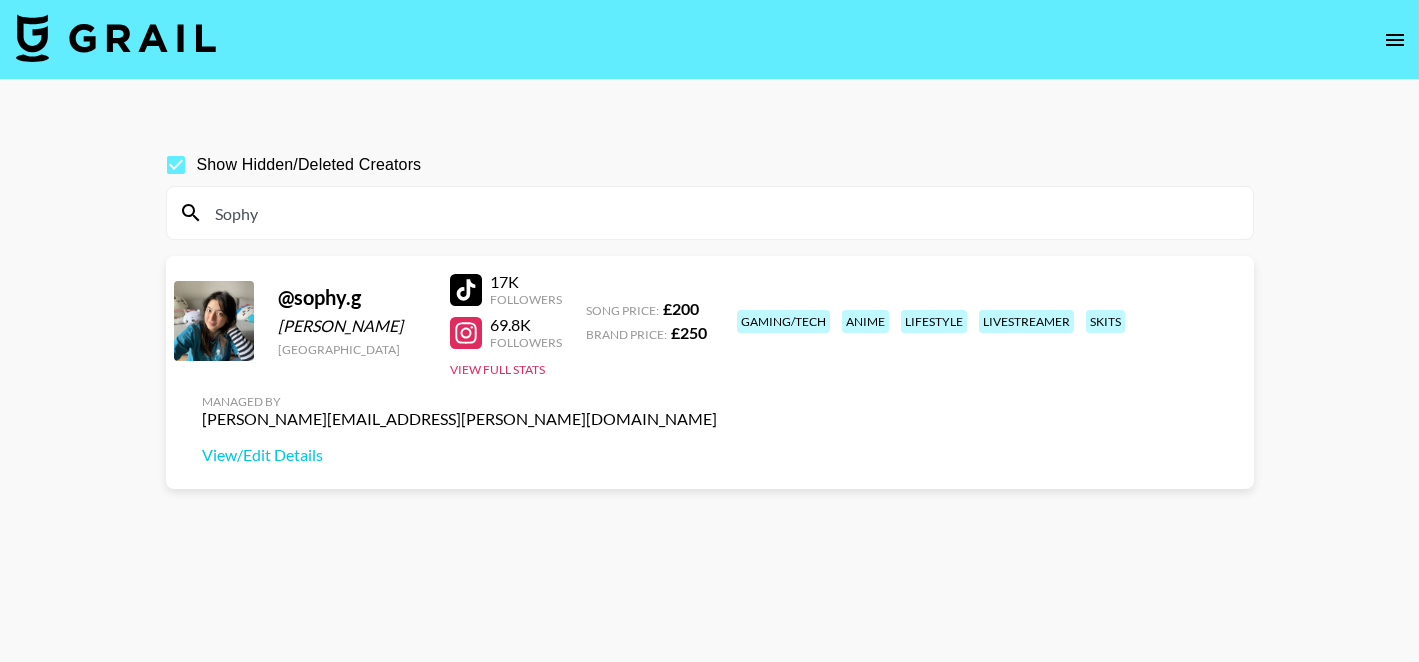 click on "Sophy" at bounding box center [722, 213] 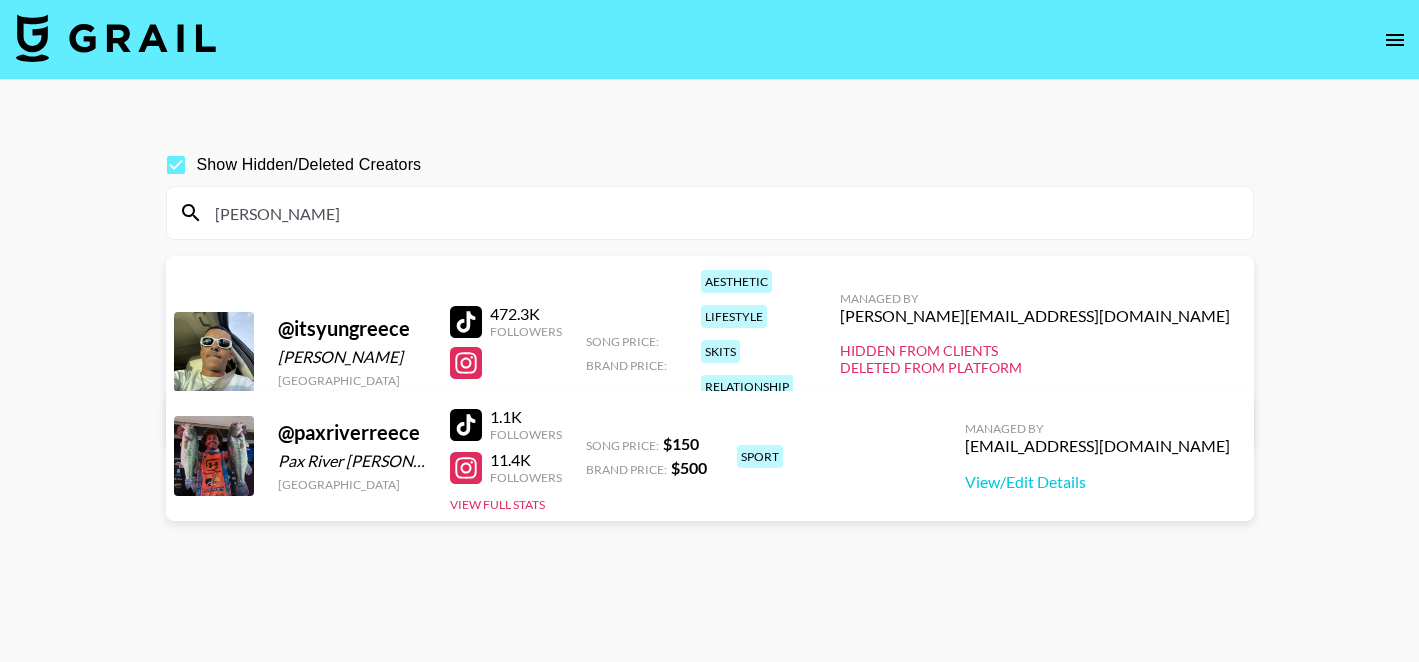 click on "reece" at bounding box center (722, 213) 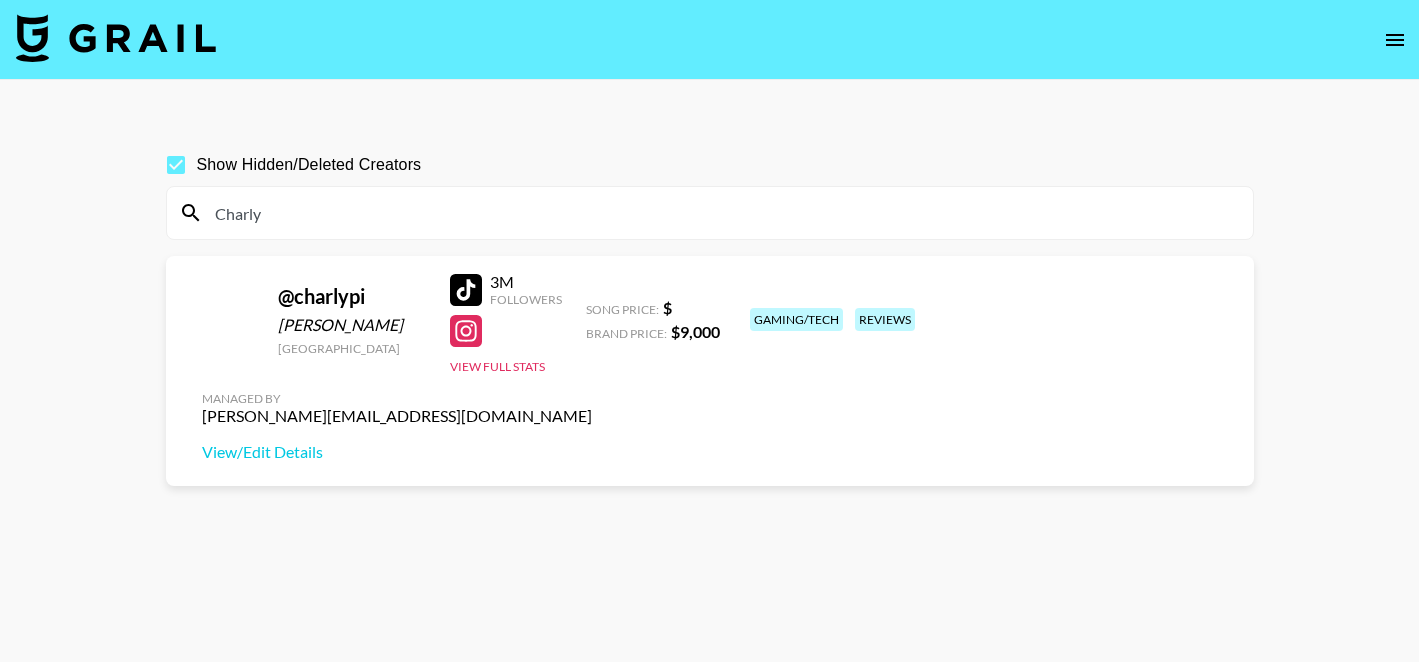 type on "Charly" 